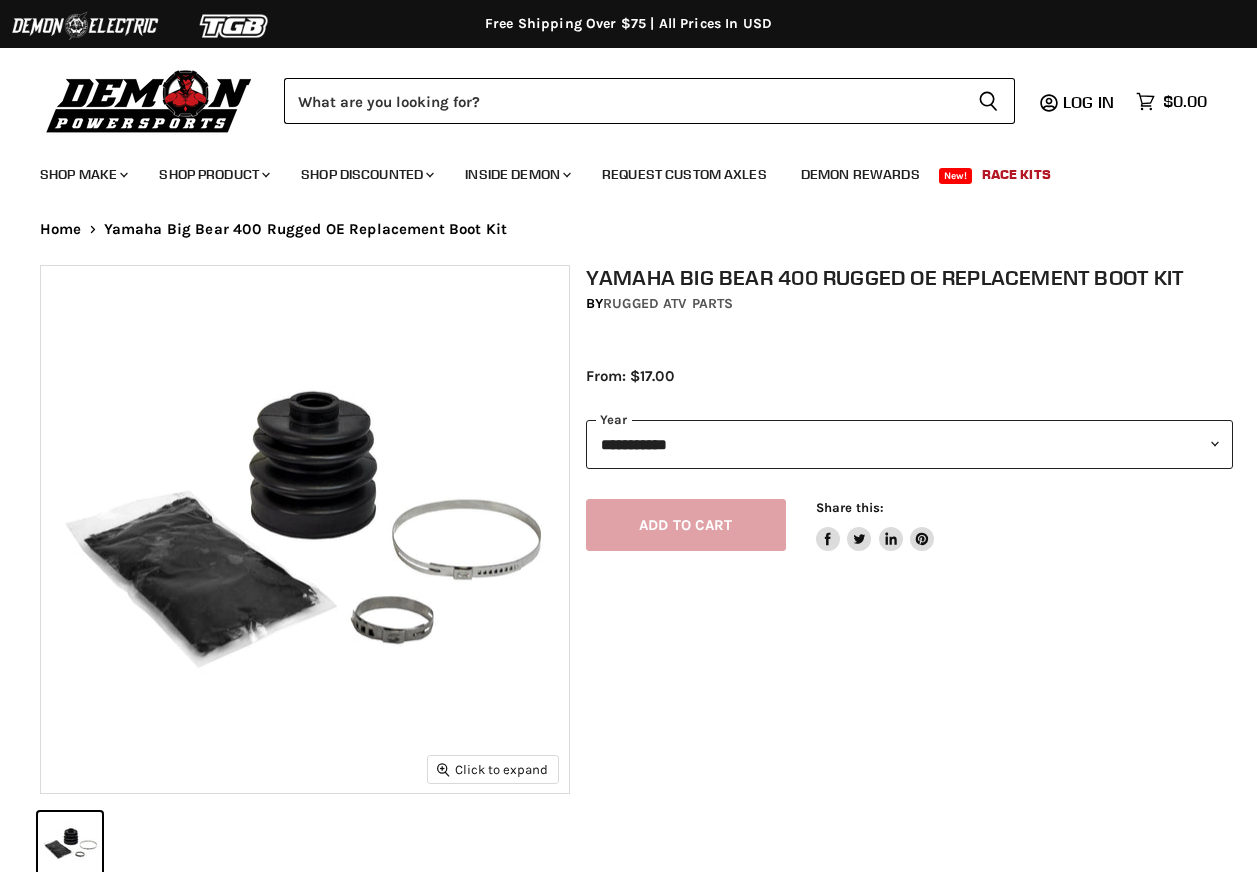 scroll, scrollTop: 0, scrollLeft: 0, axis: both 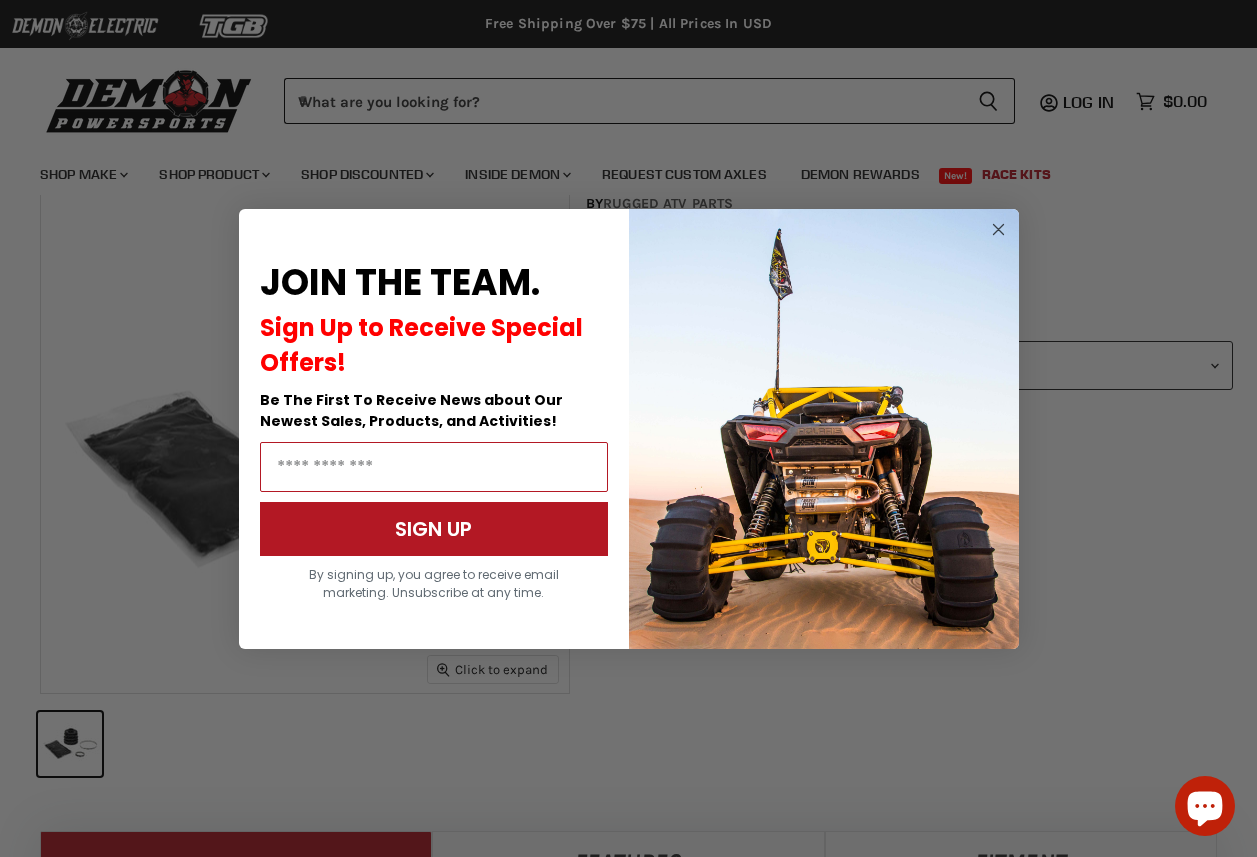 click 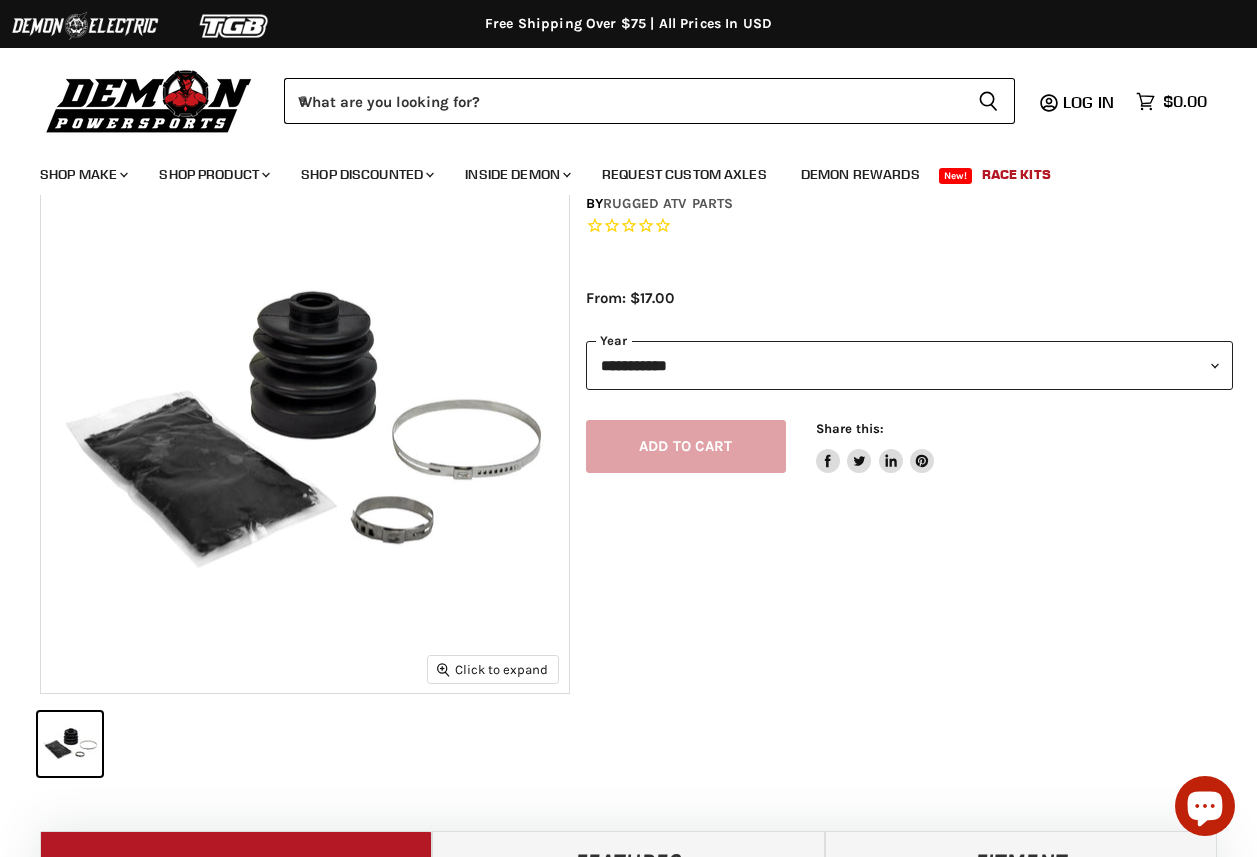 click on "**********" at bounding box center [909, 365] 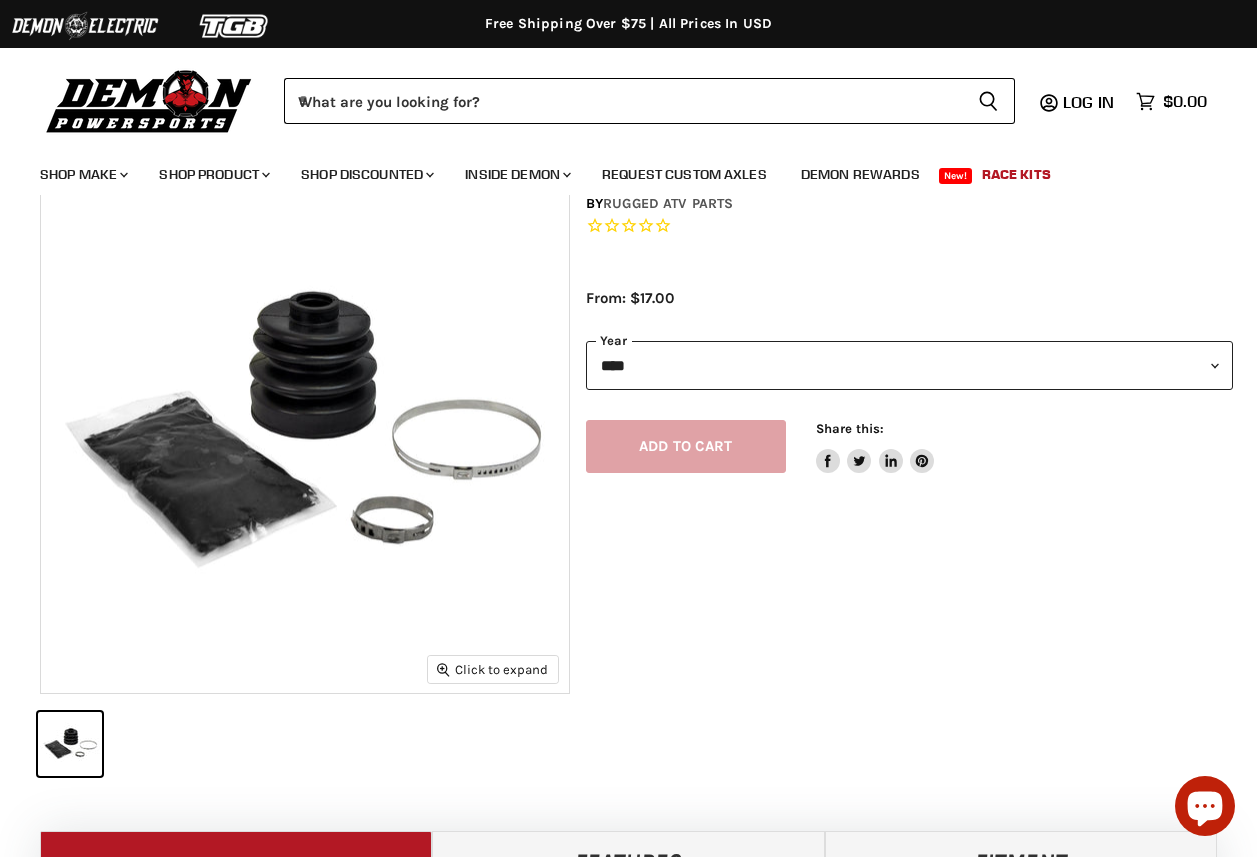 click on "**********" at bounding box center (909, 365) 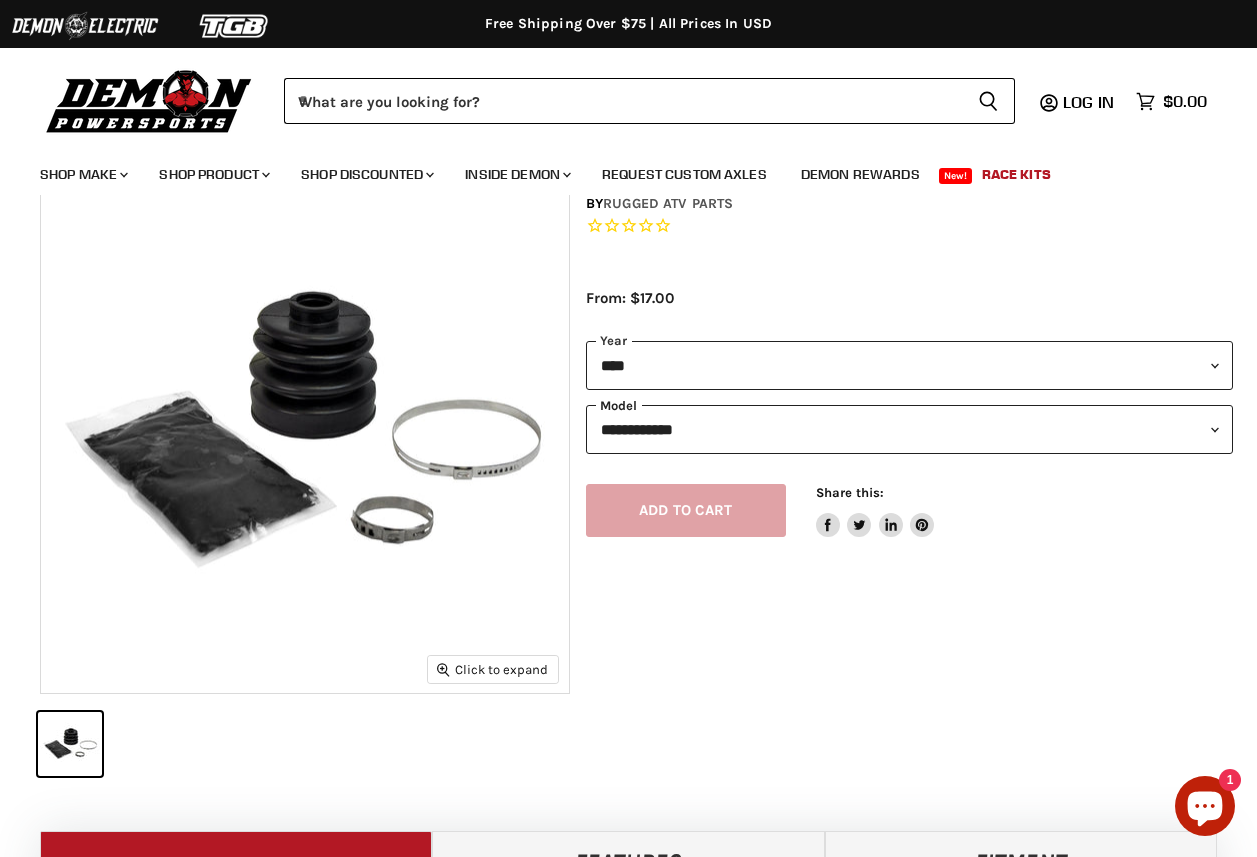 click on "**********" at bounding box center (909, 429) 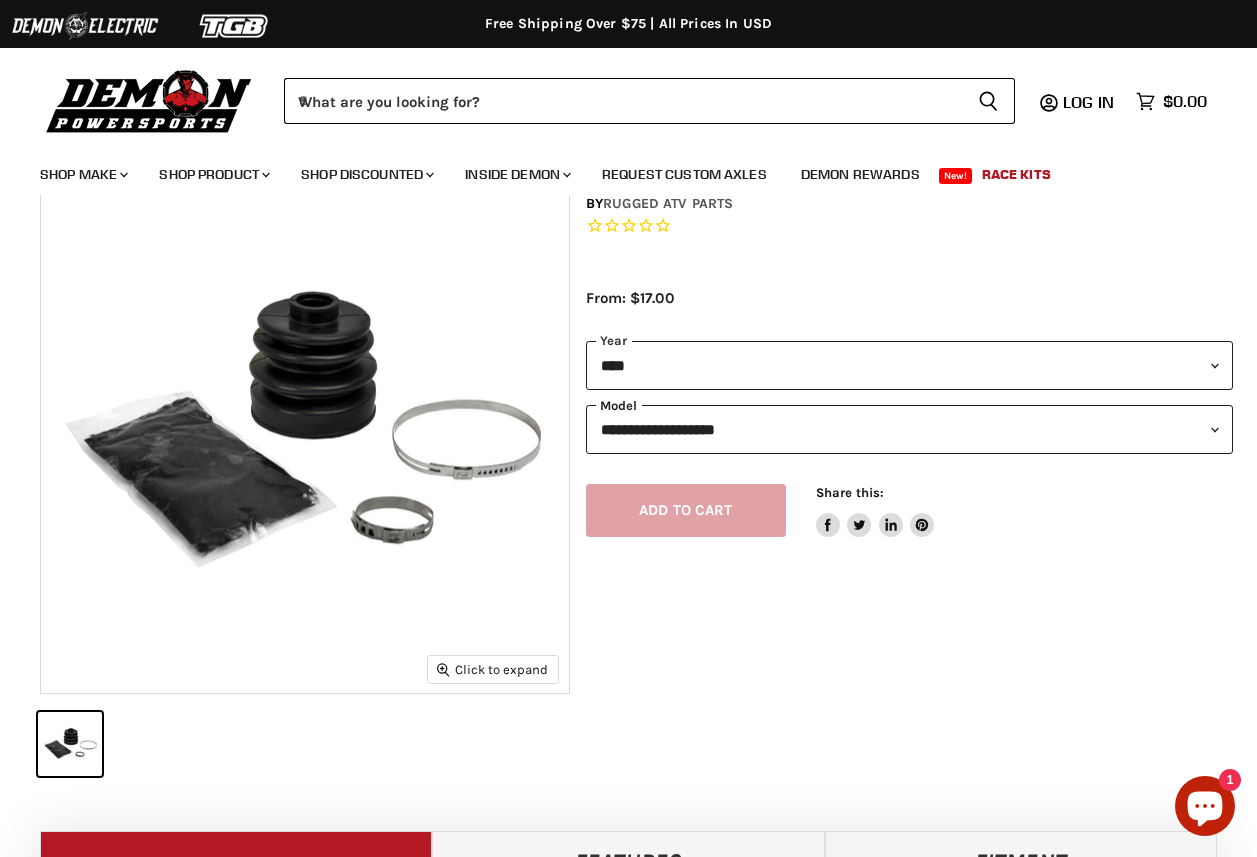 click on "**********" at bounding box center (909, 429) 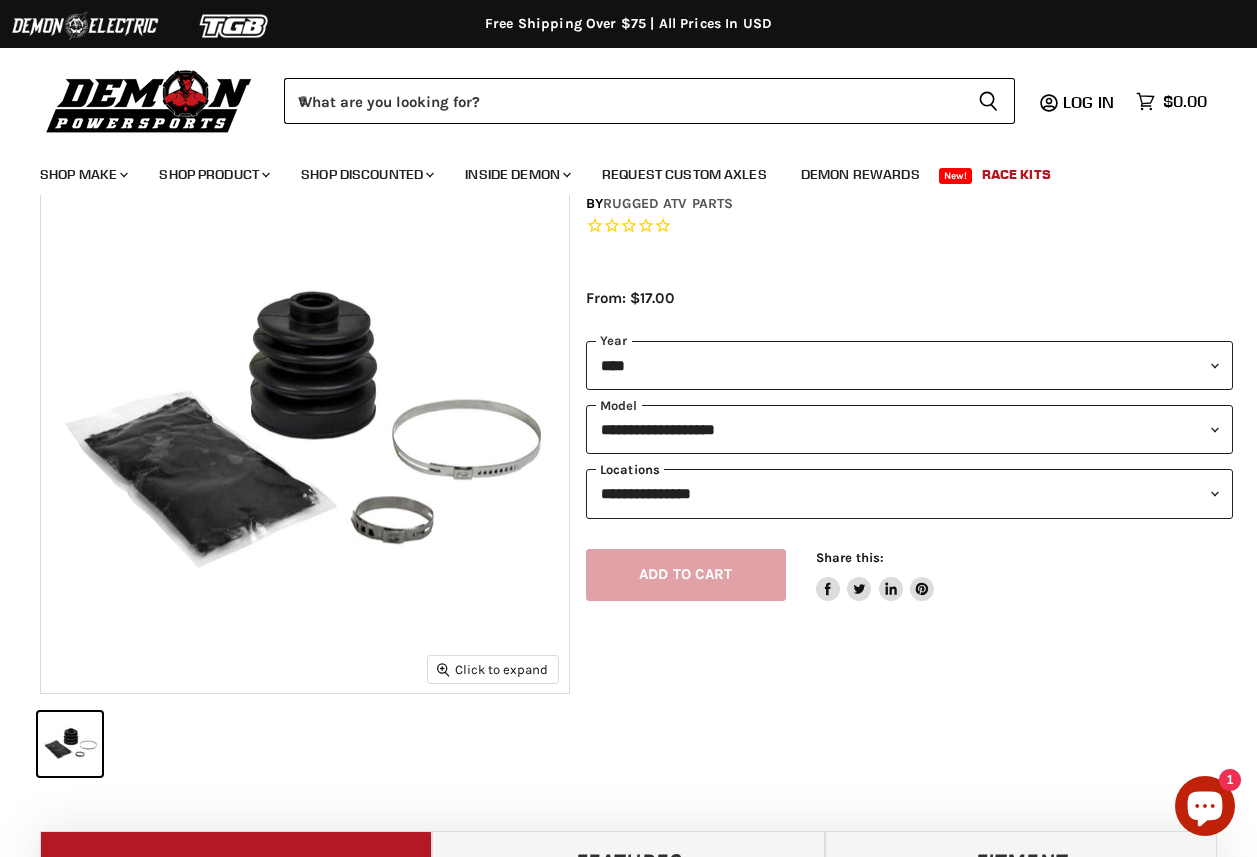 click on "**********" at bounding box center (909, 493) 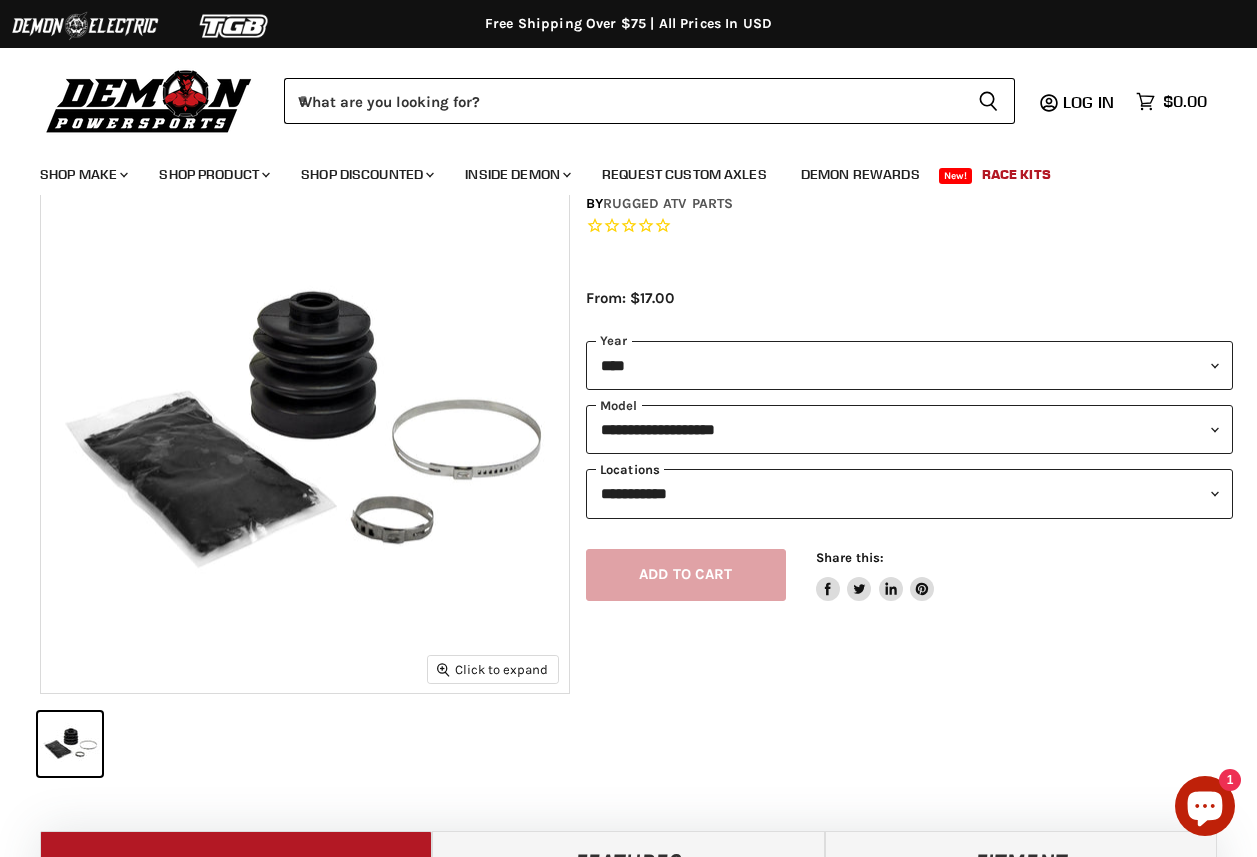 click on "**********" at bounding box center (909, 493) 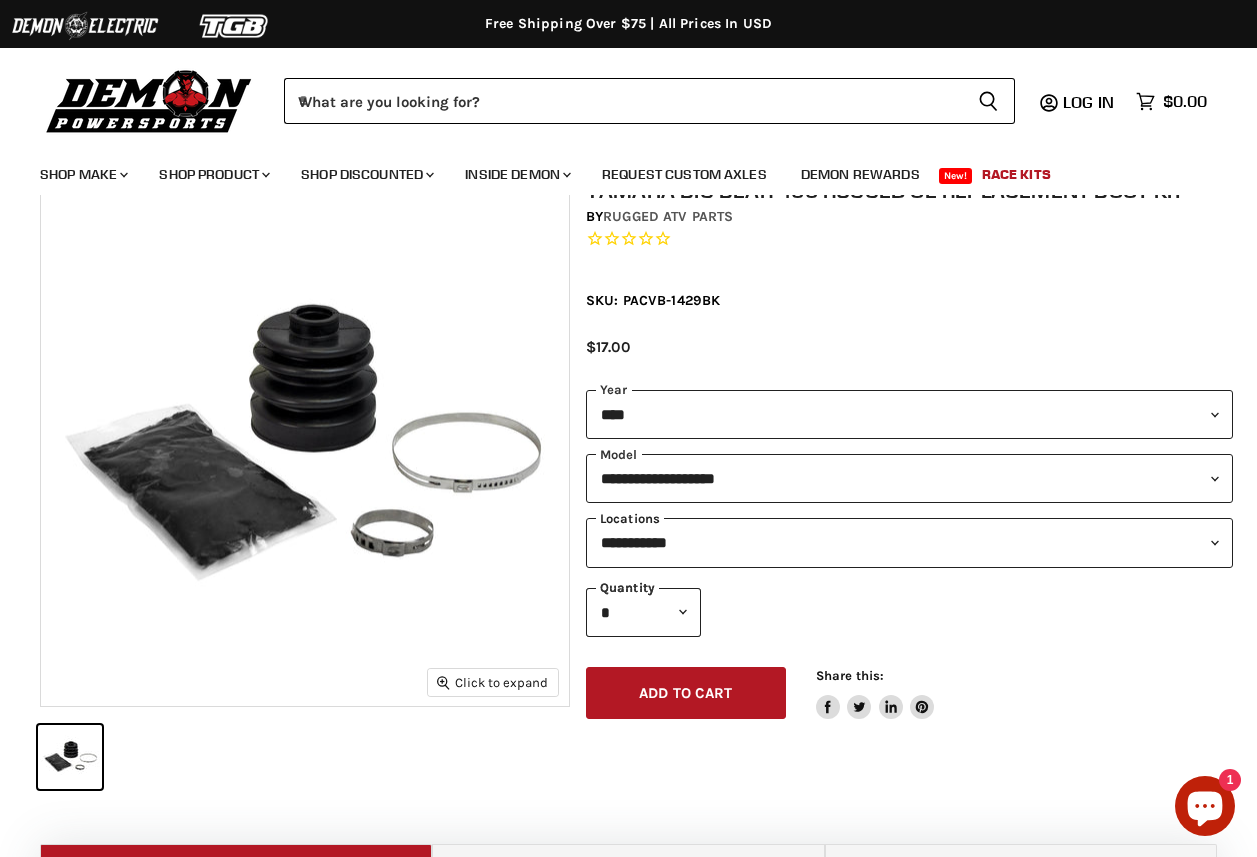 scroll, scrollTop: 0, scrollLeft: 0, axis: both 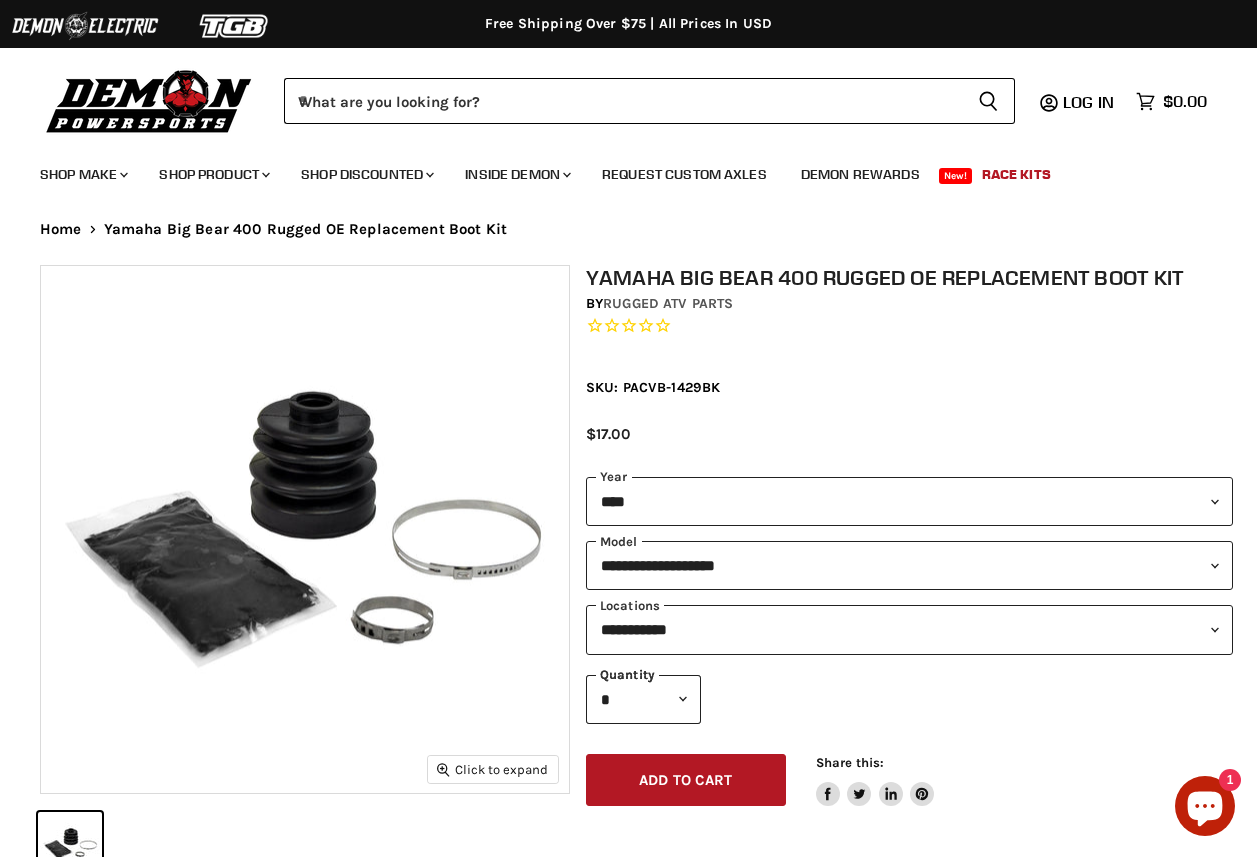 click at bounding box center [305, 530] 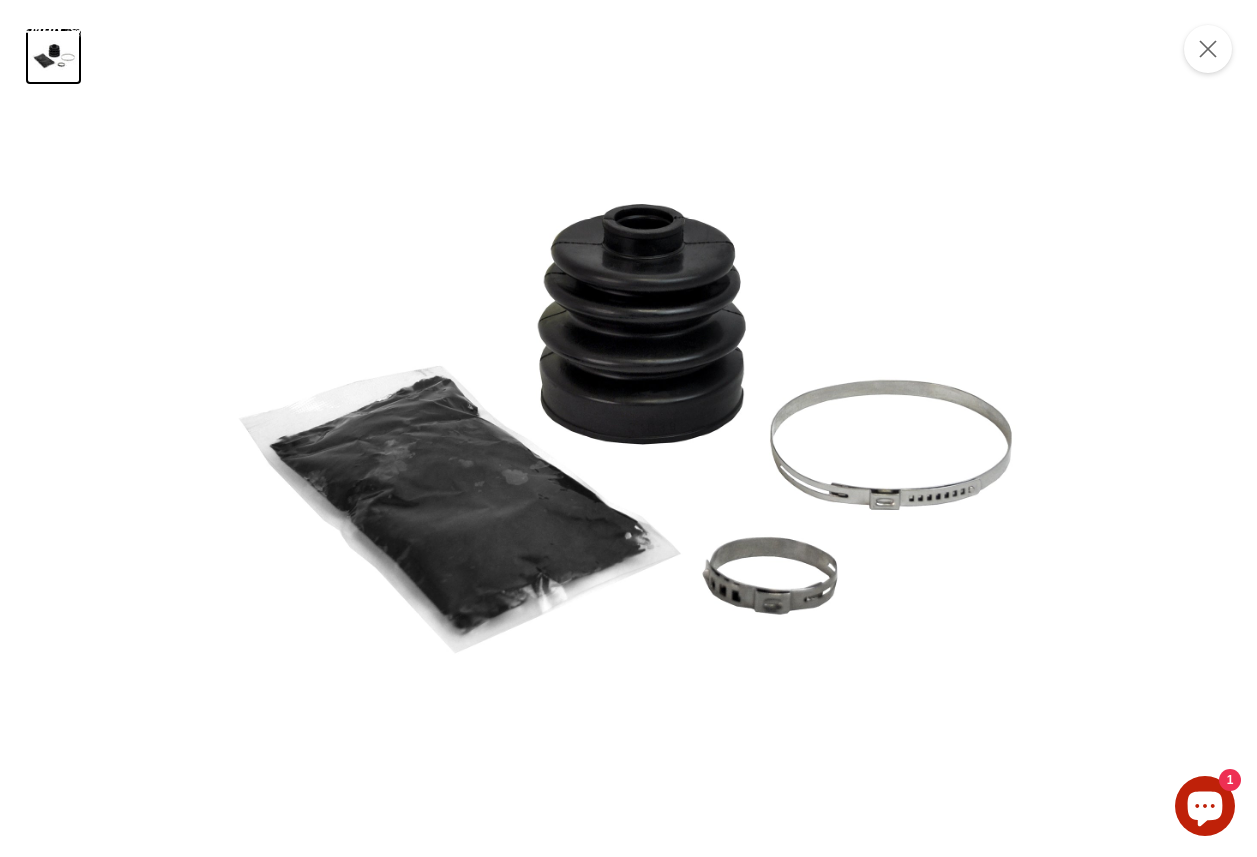 click at bounding box center [628, 428] 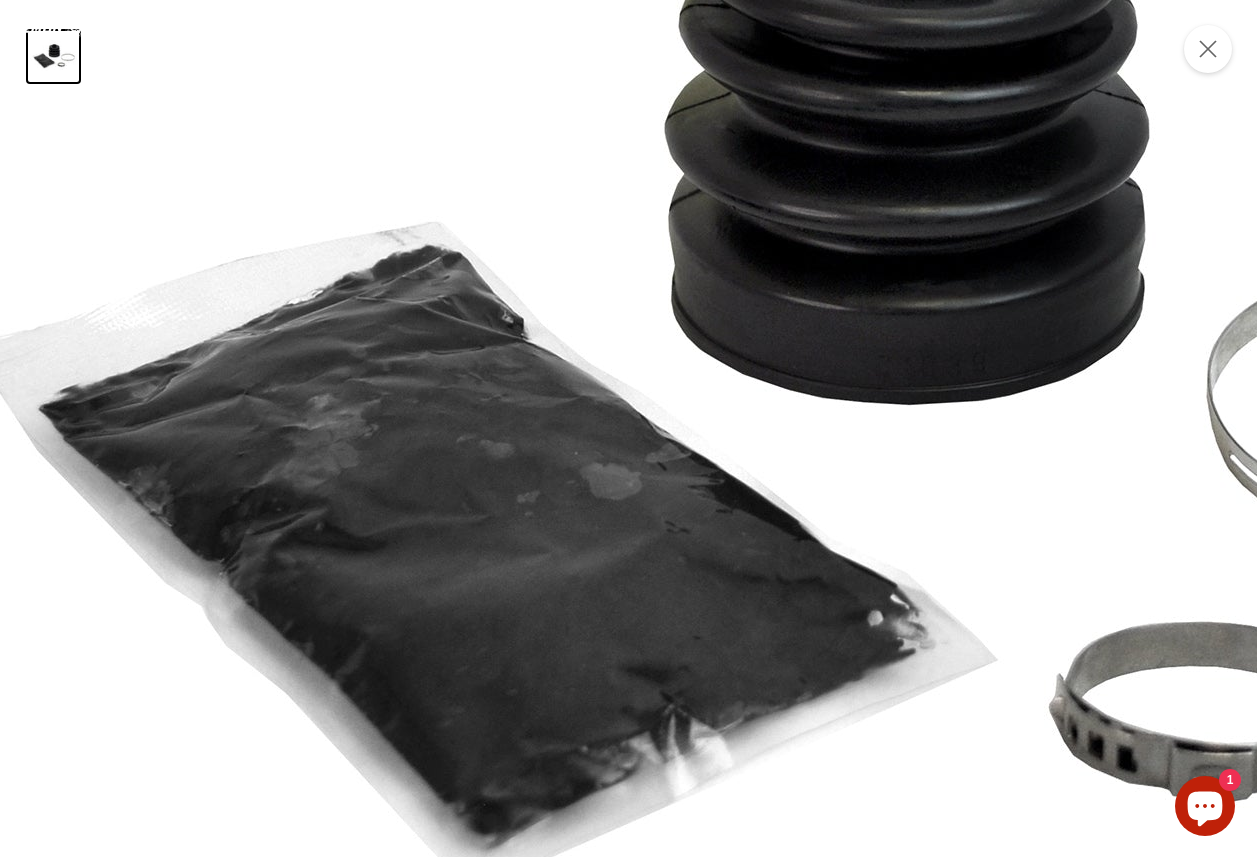 click at bounding box center [876, 368] 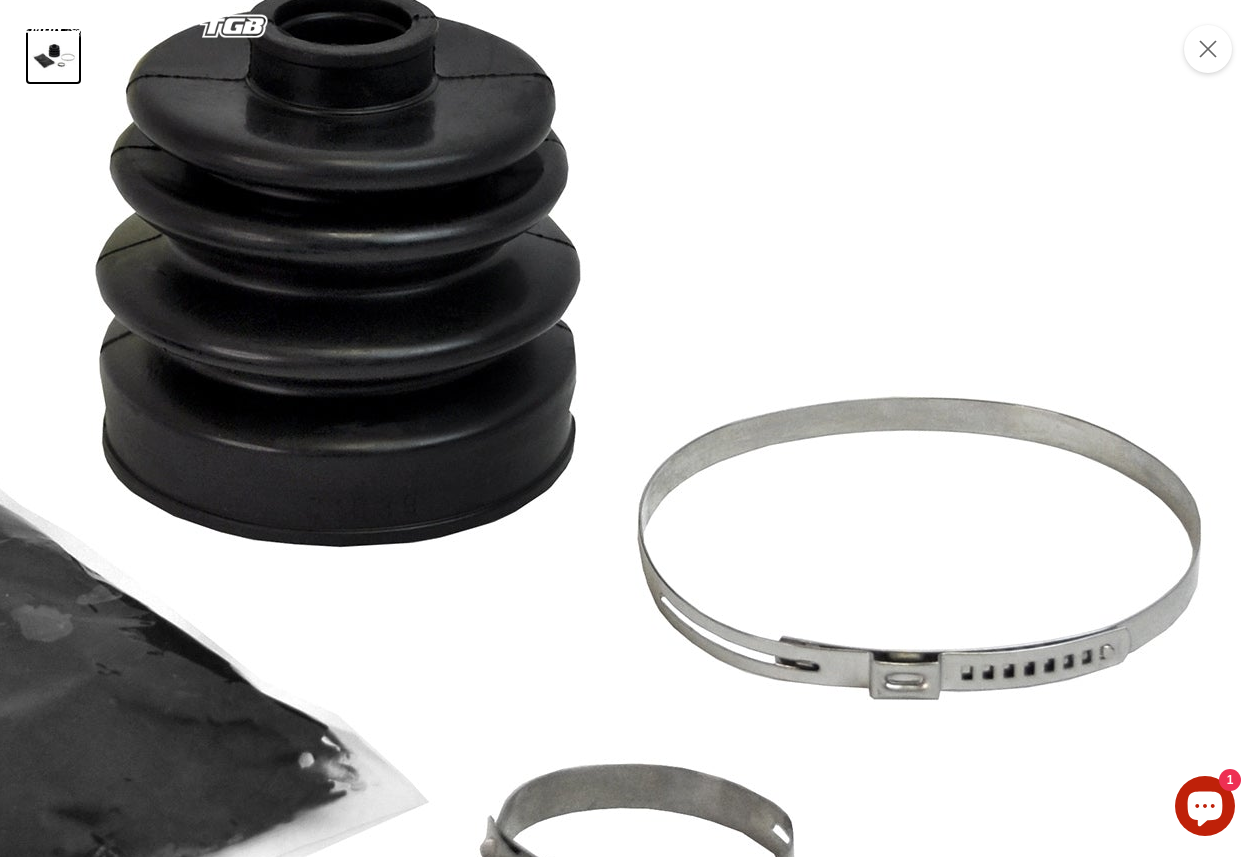 click at bounding box center (307, 510) 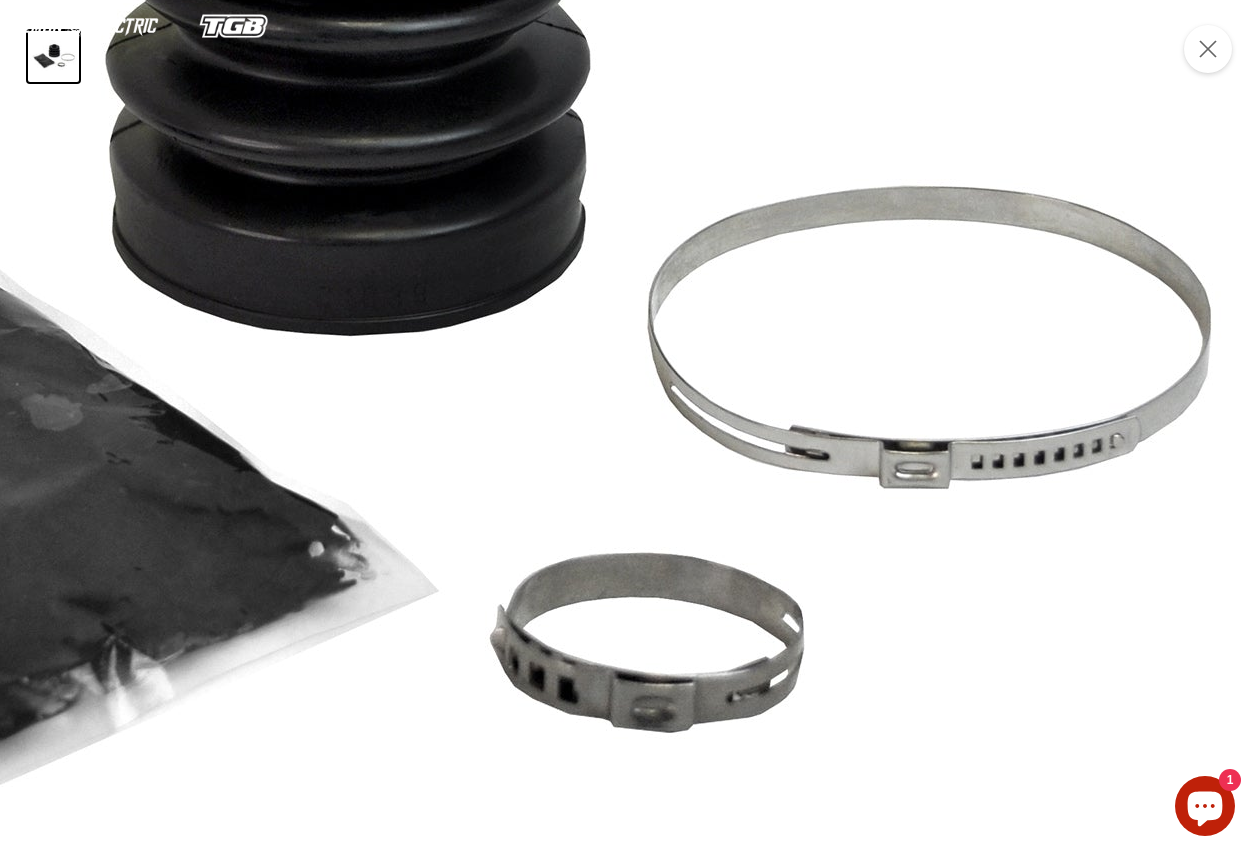 click at bounding box center (317, 299) 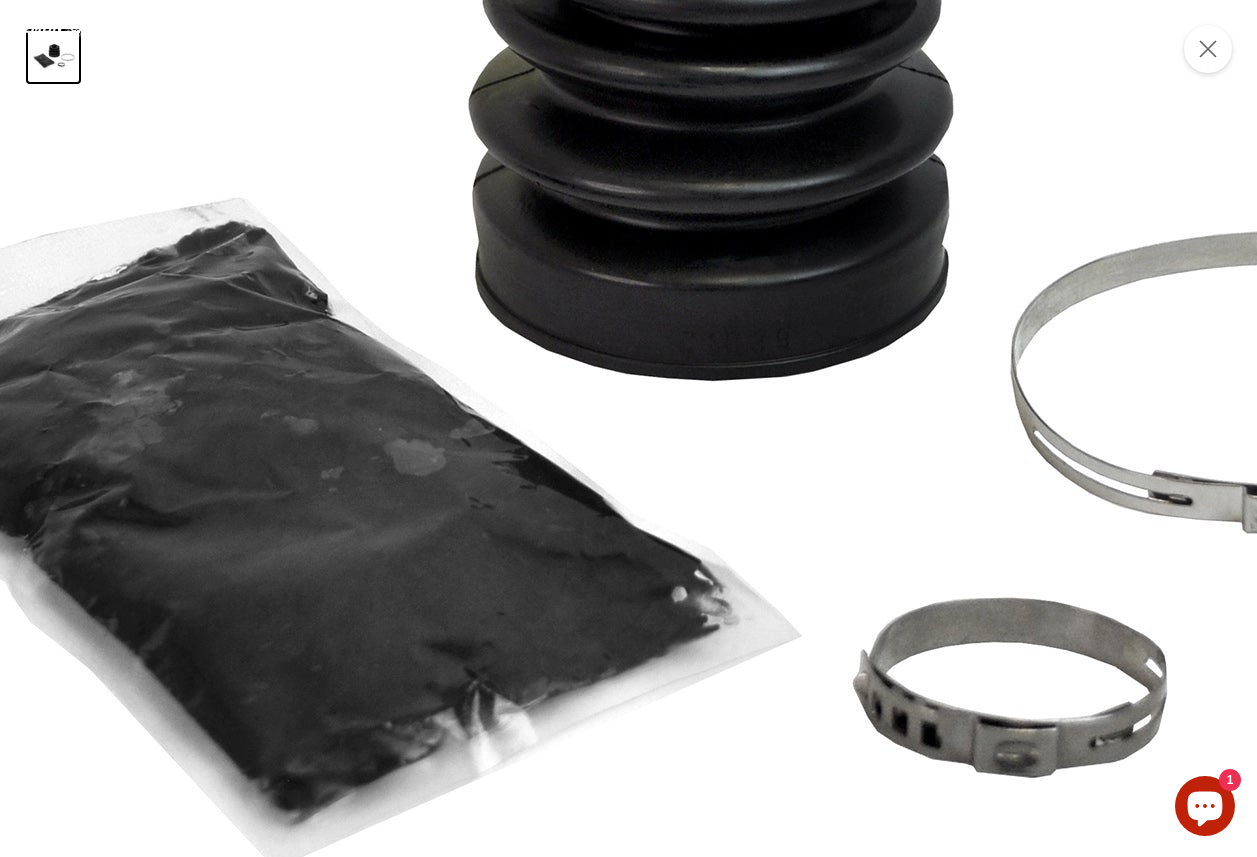 click at bounding box center (680, 344) 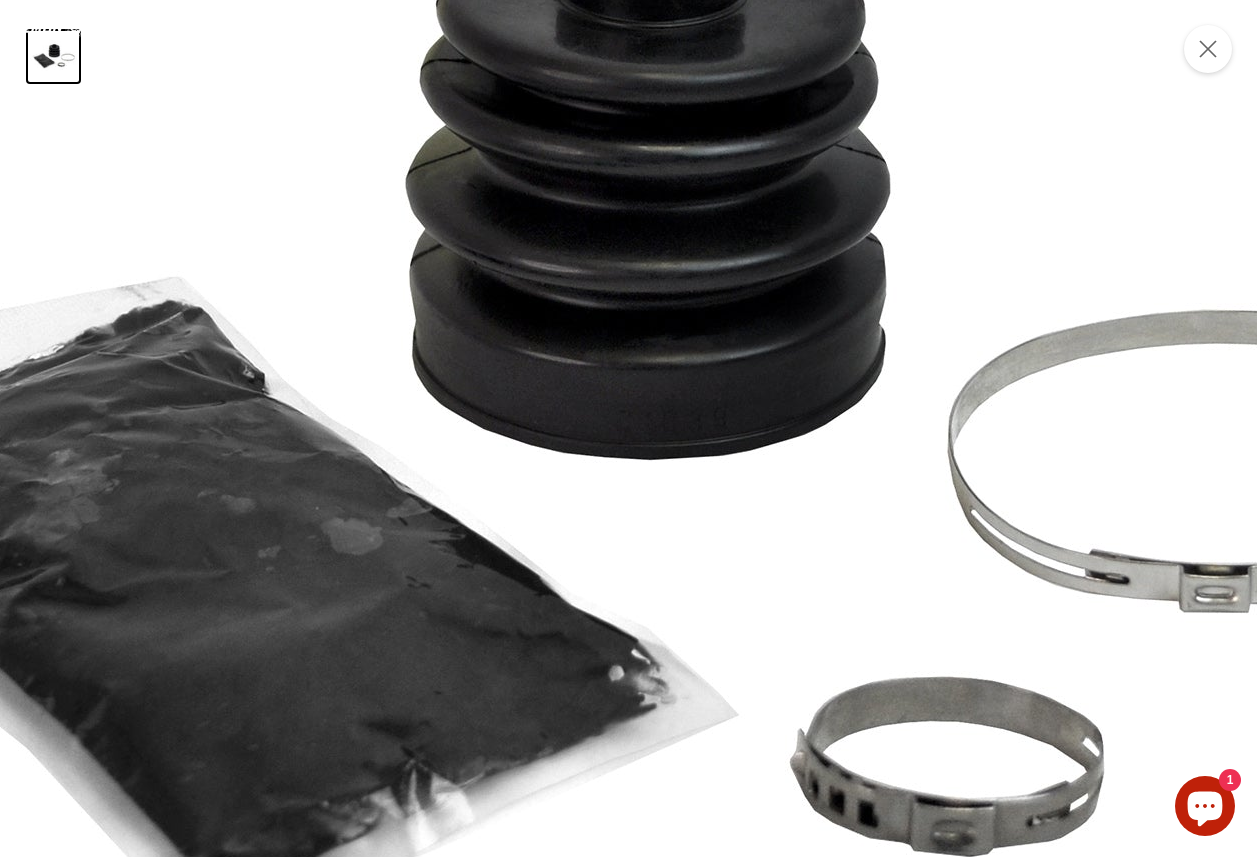 click at bounding box center [617, 423] 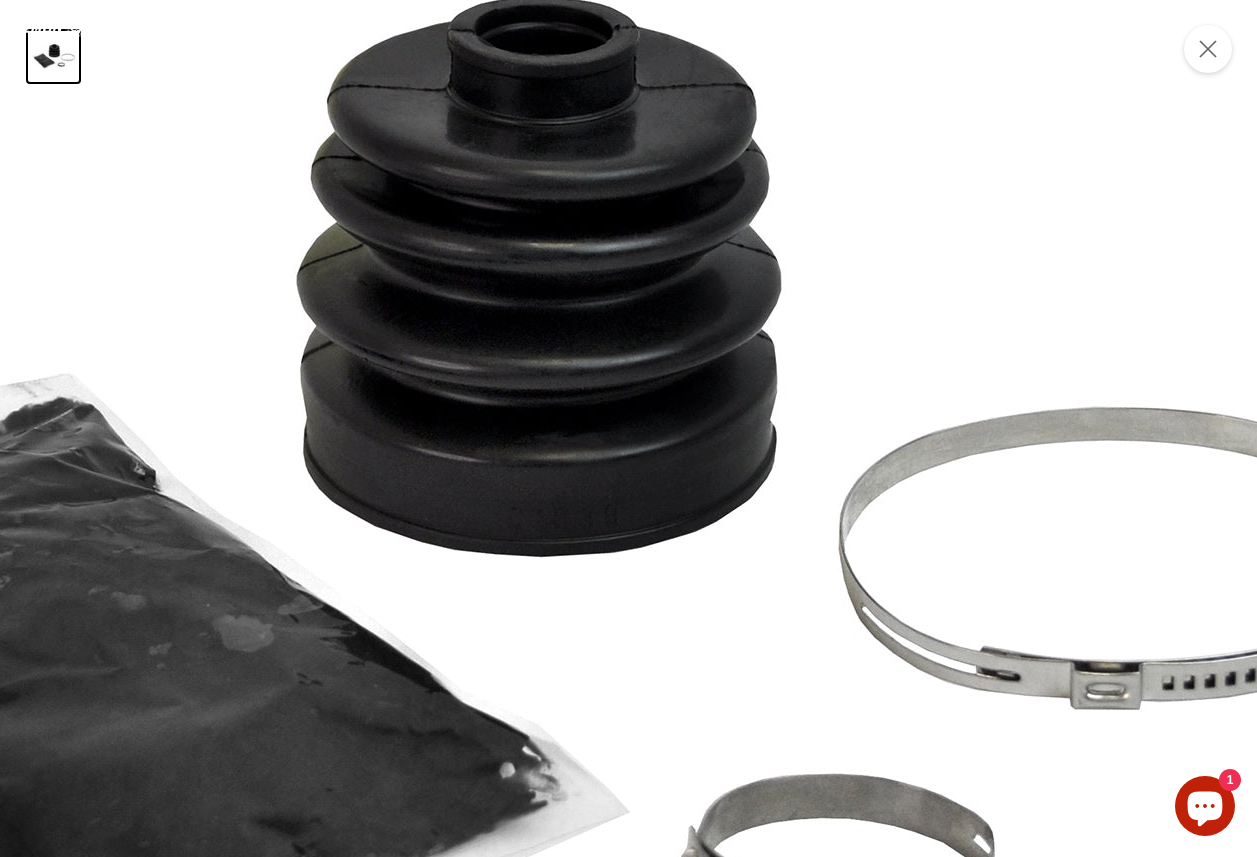 click at bounding box center [508, 520] 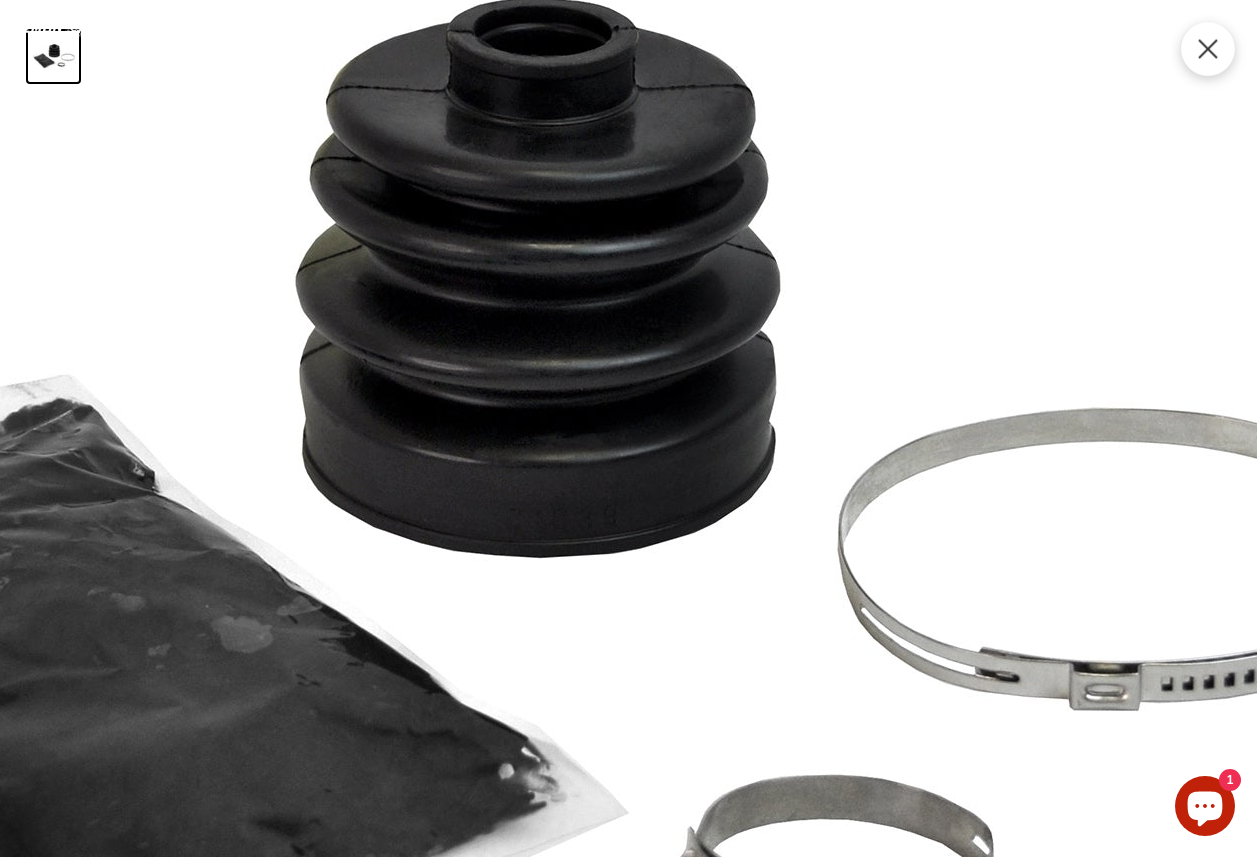 click 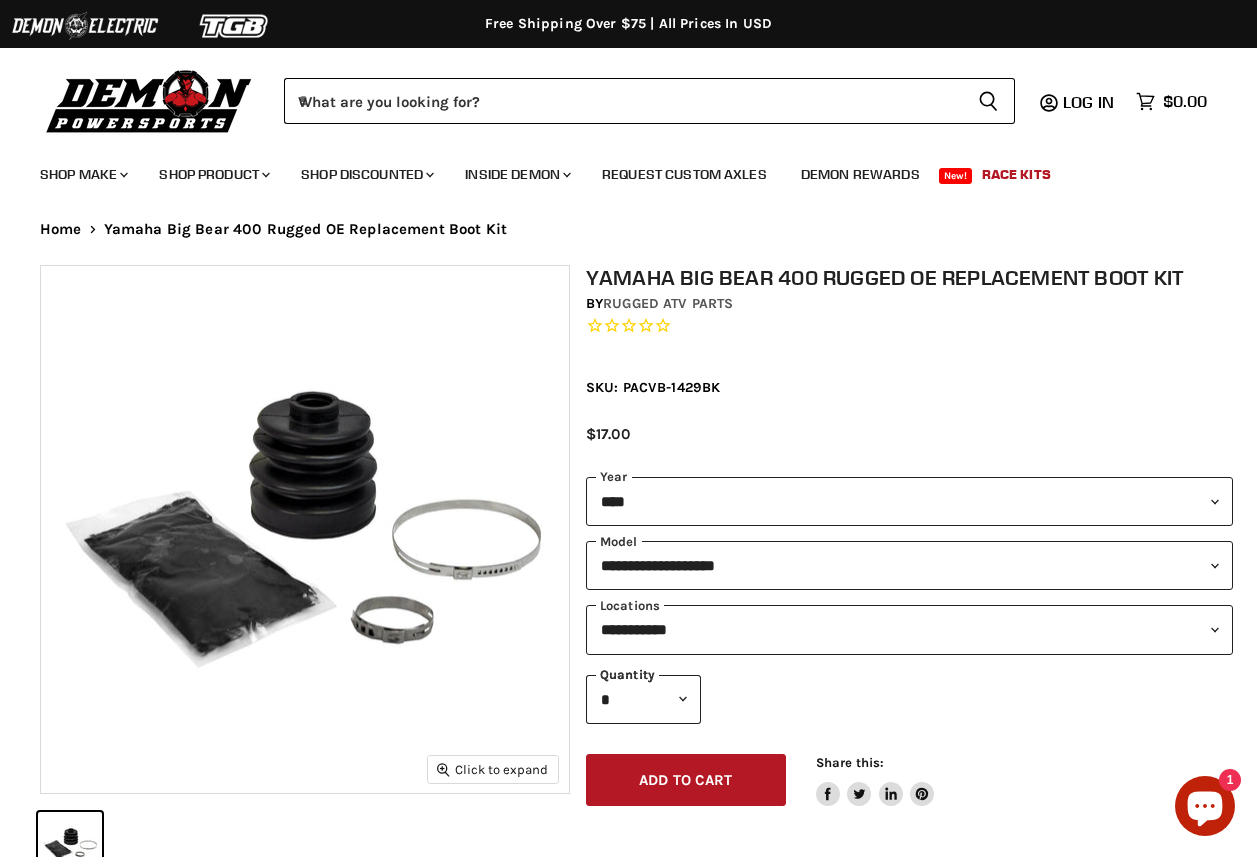 click at bounding box center [305, 530] 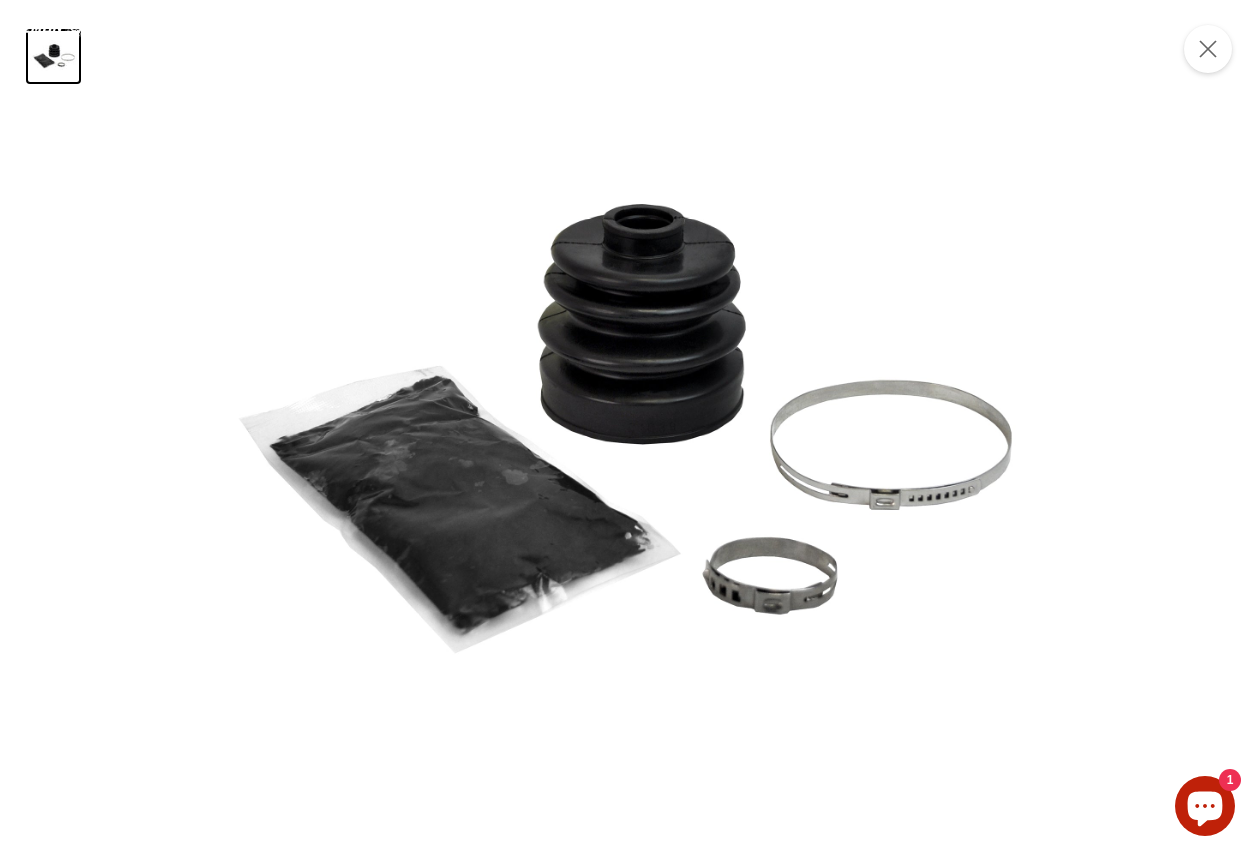 click at bounding box center (628, 428) 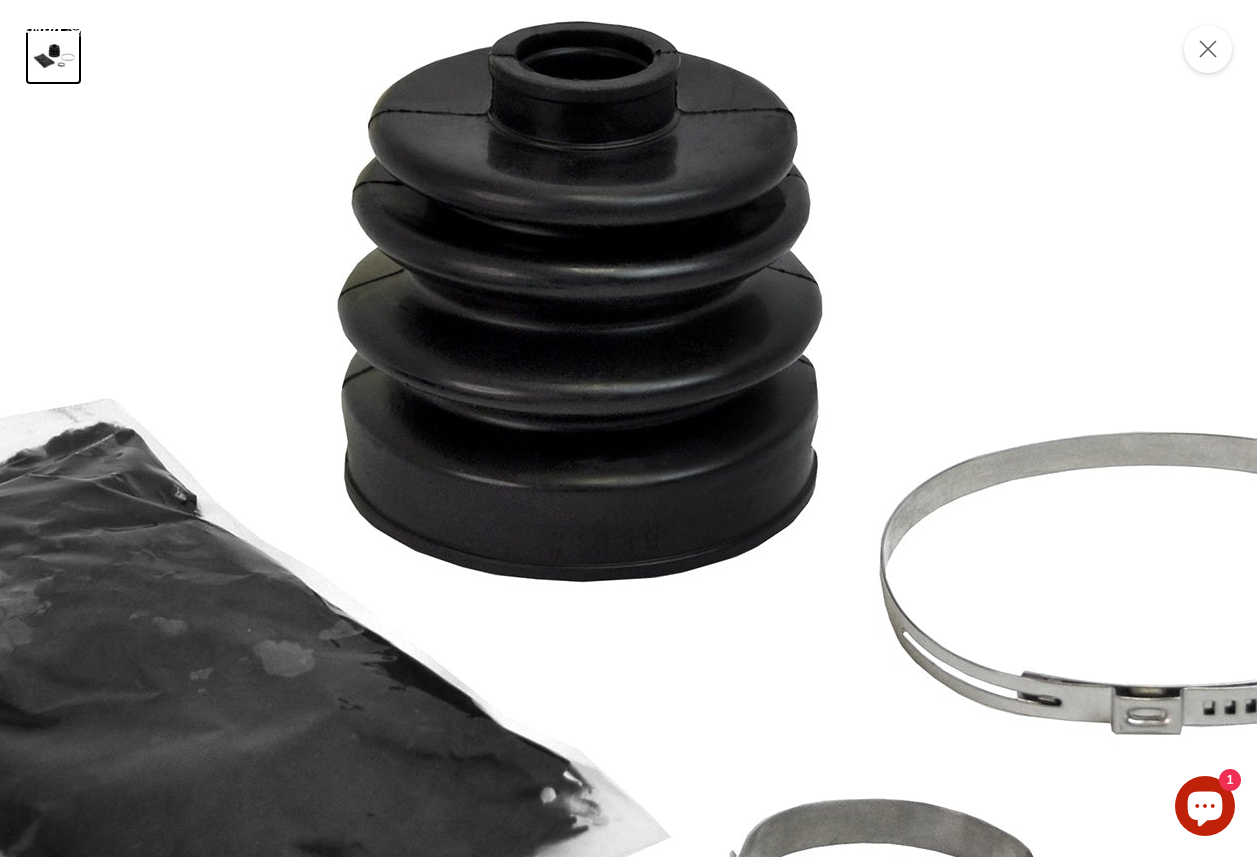 click at bounding box center [549, 545] 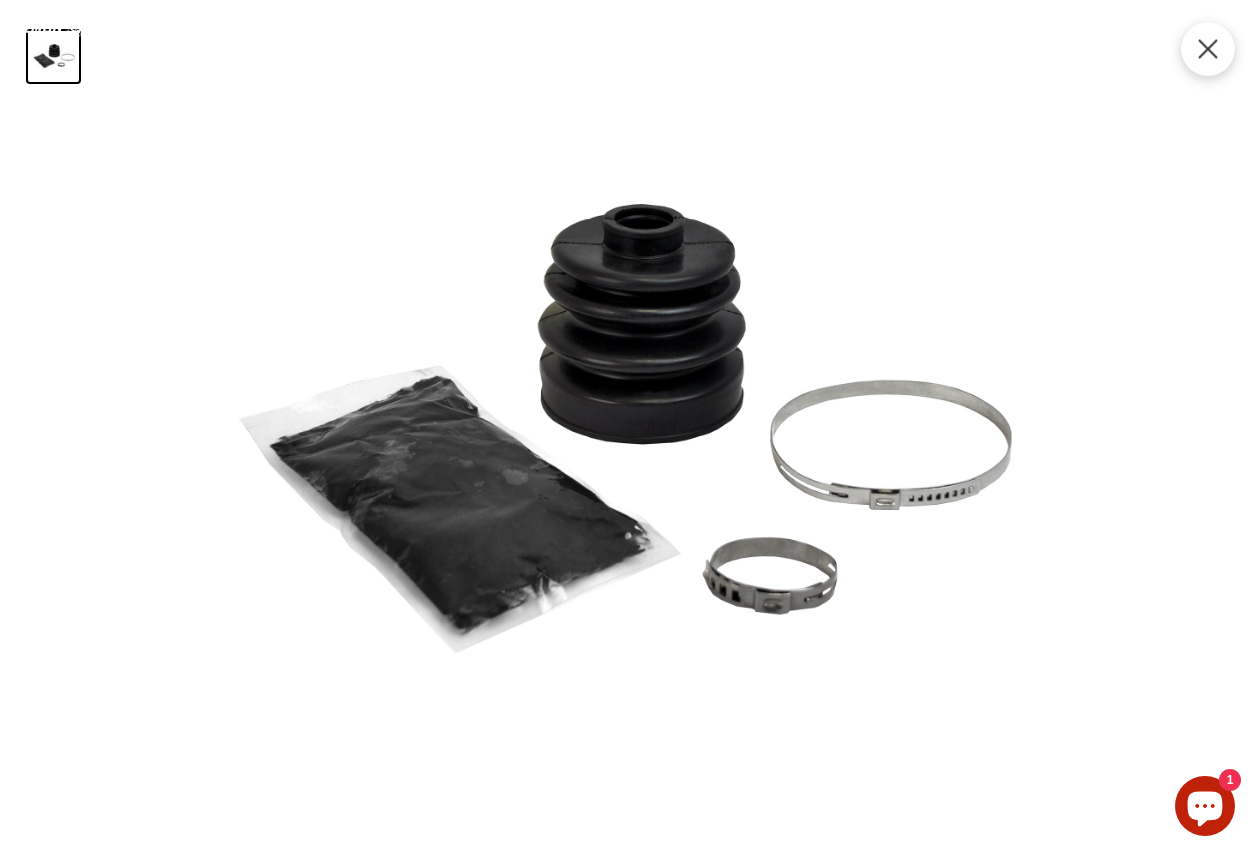 click 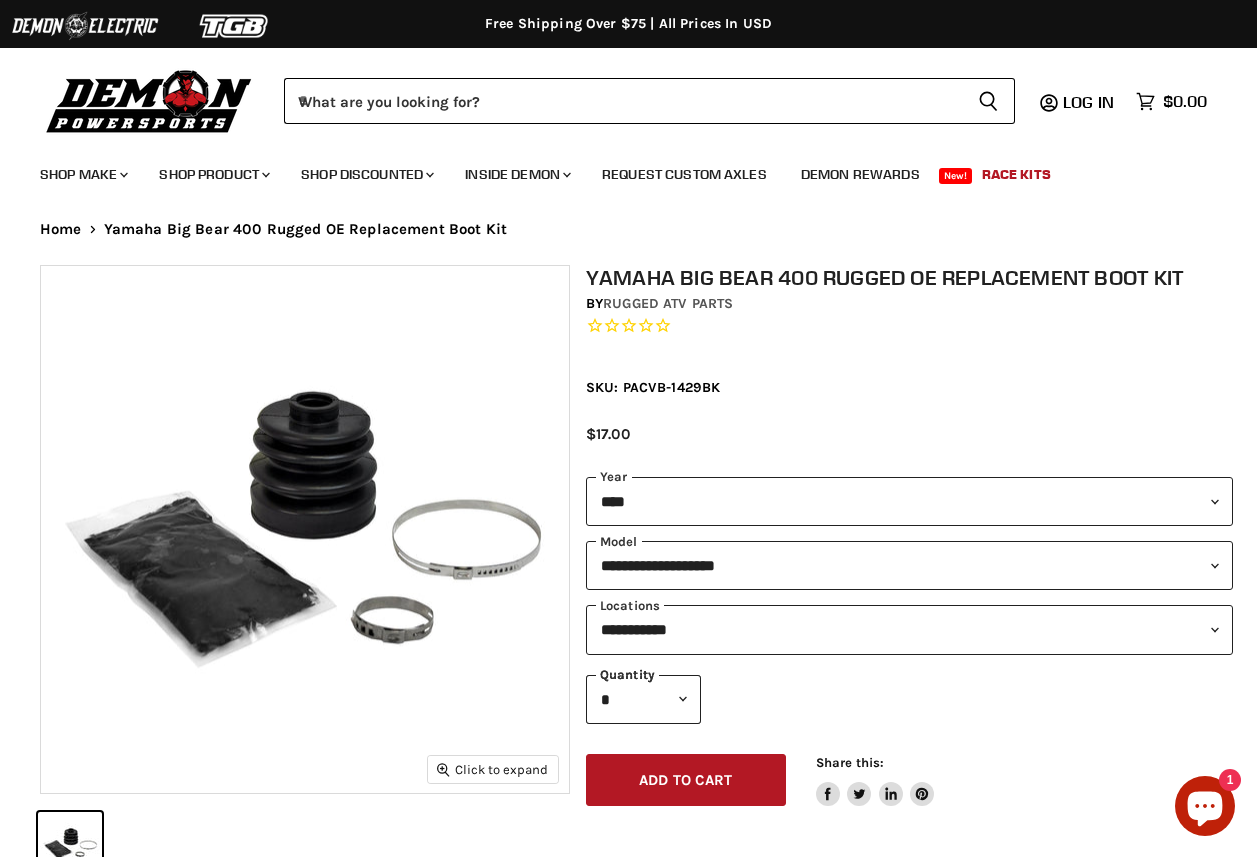 click on "*
*
*
*
*
*
*
*
*
***" at bounding box center [643, 699] 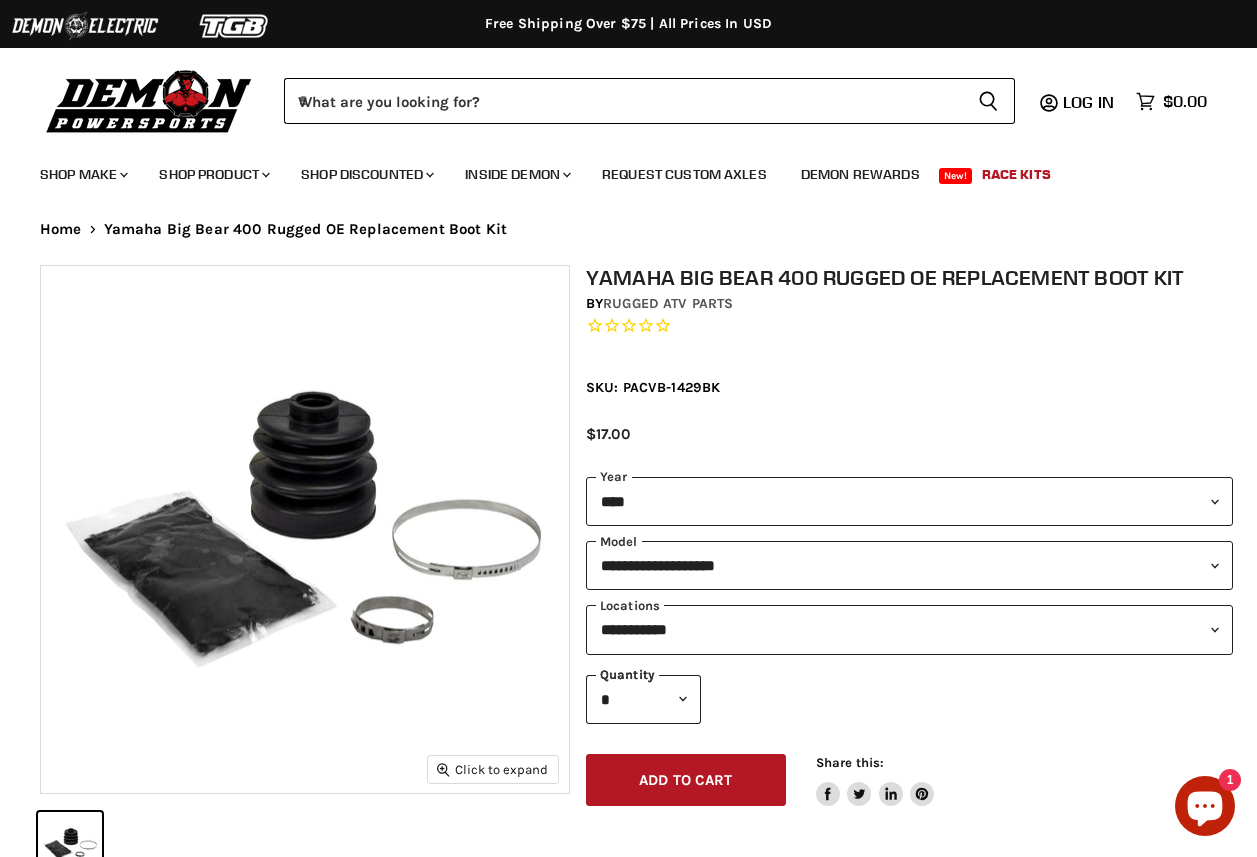 select on "*" 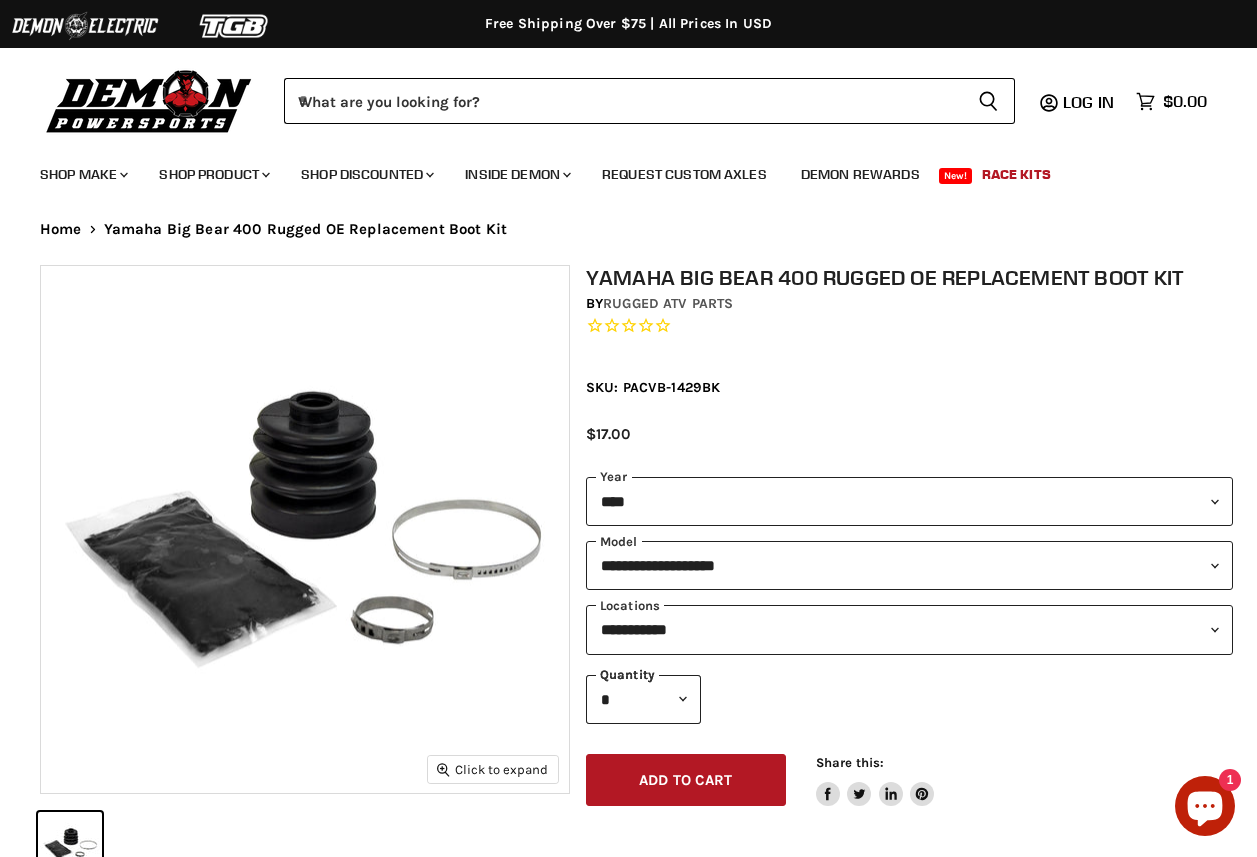 click on "*
*
*
*
*
*
*
*
*
***" at bounding box center [643, 699] 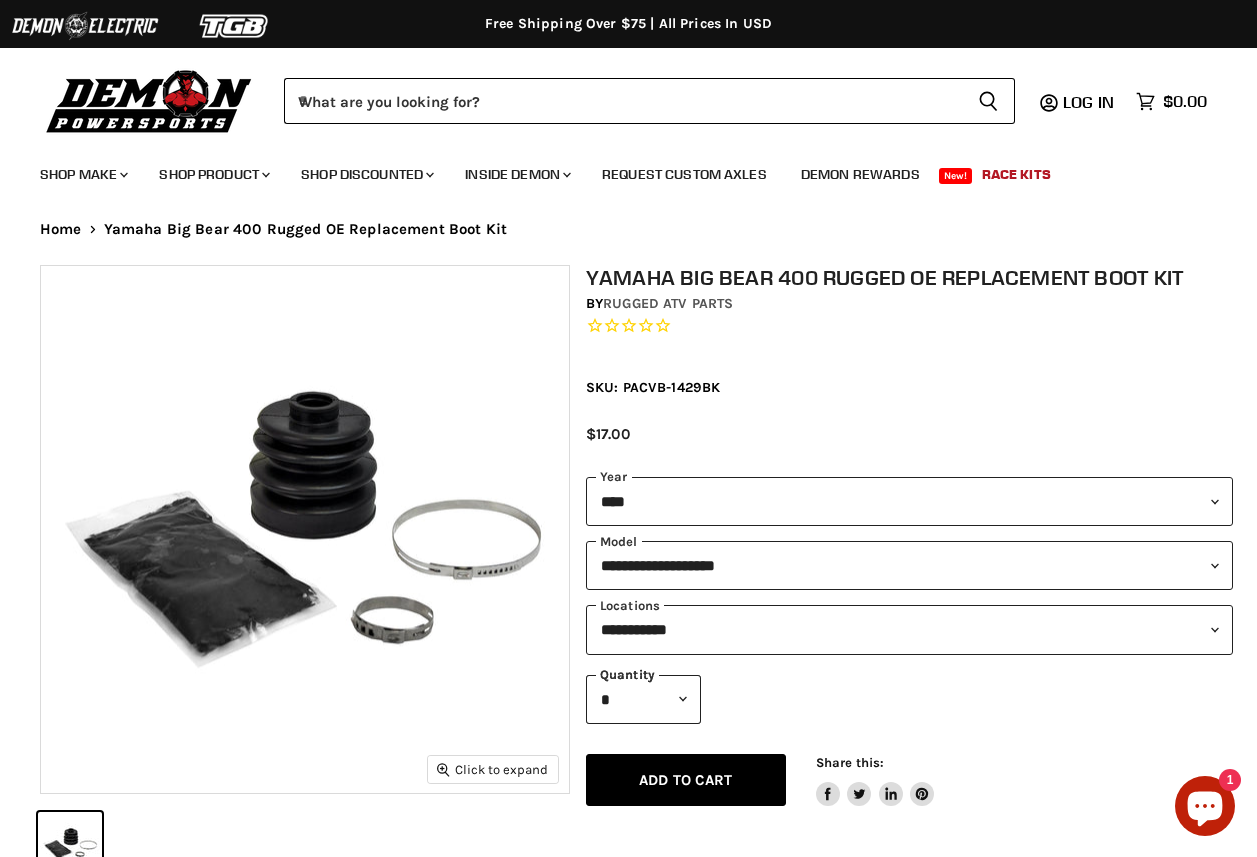 click on "Add to cart" at bounding box center (686, 780) 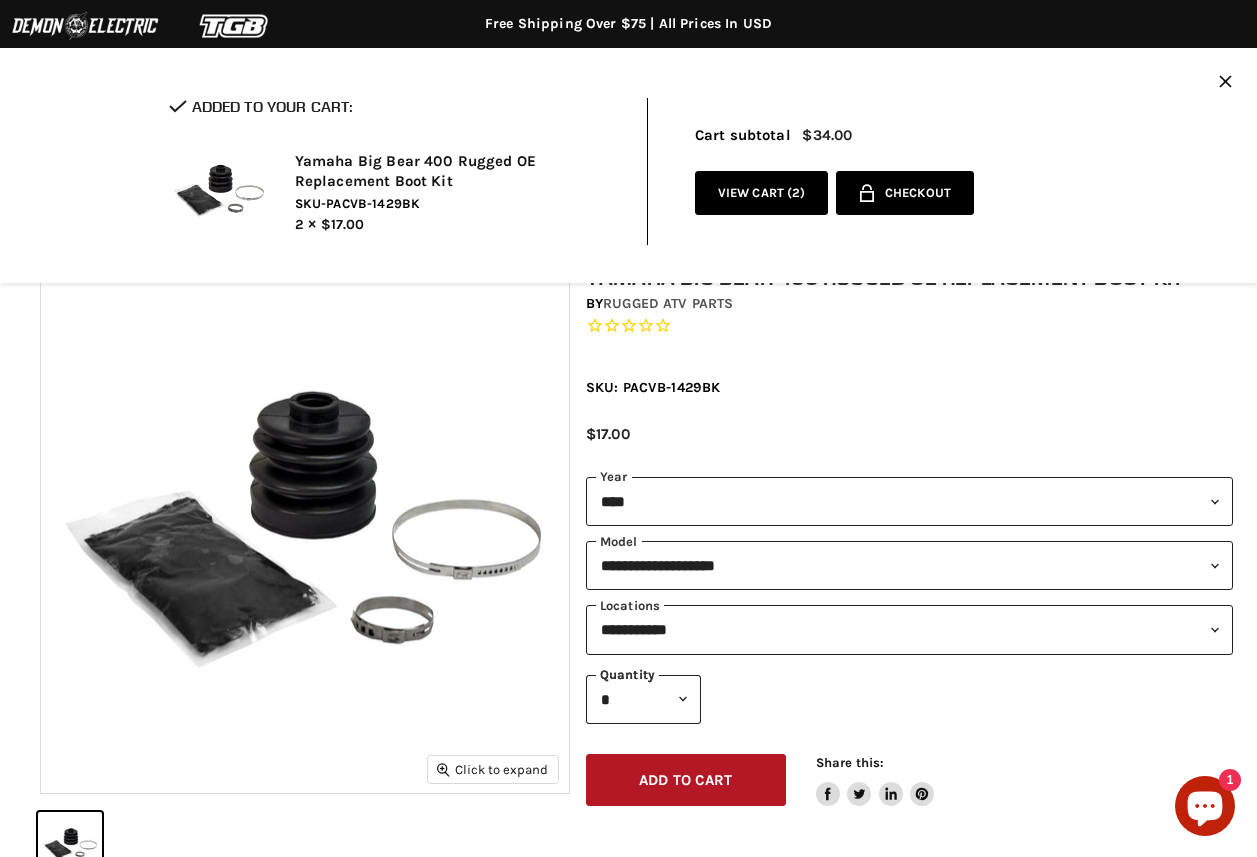 click on "Lock icon
Checkout" at bounding box center [905, 193] 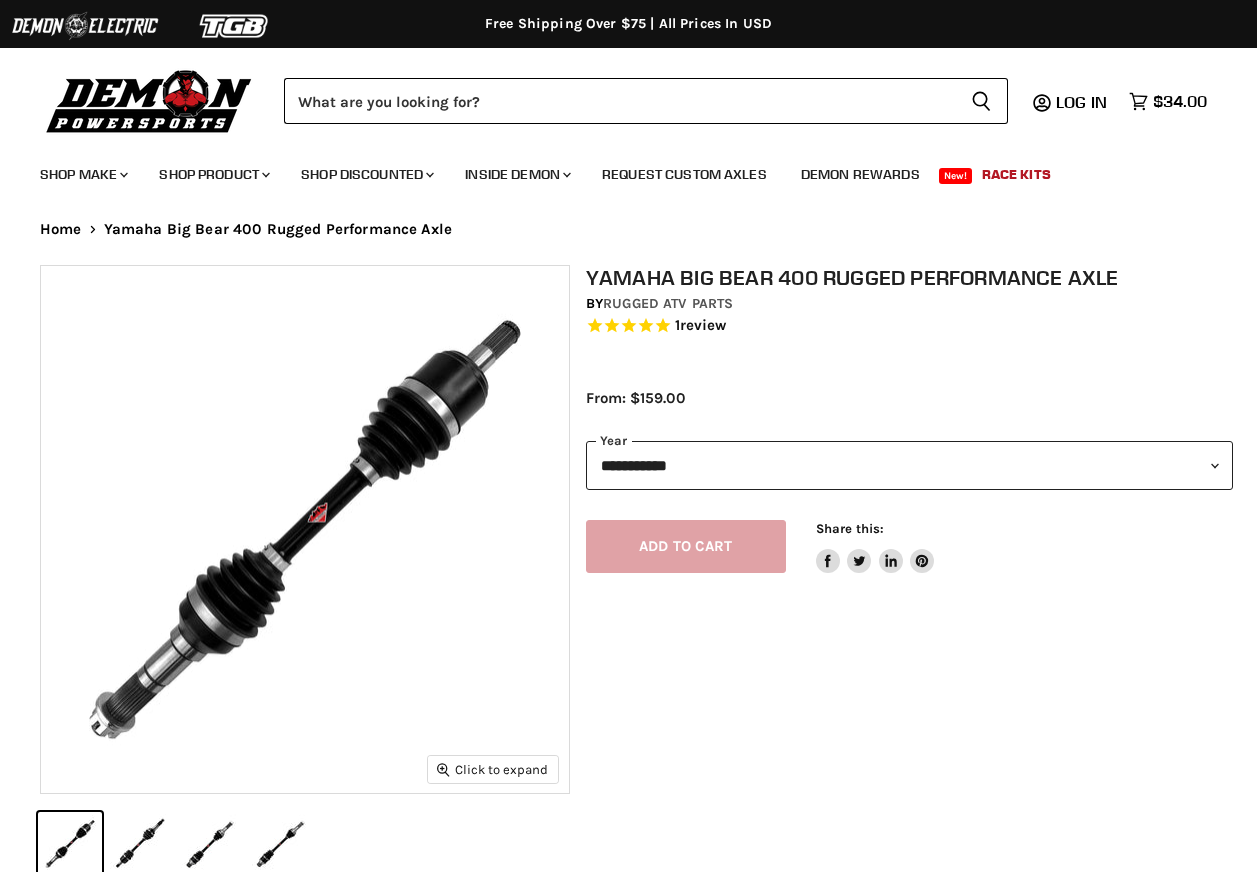 select on "******" 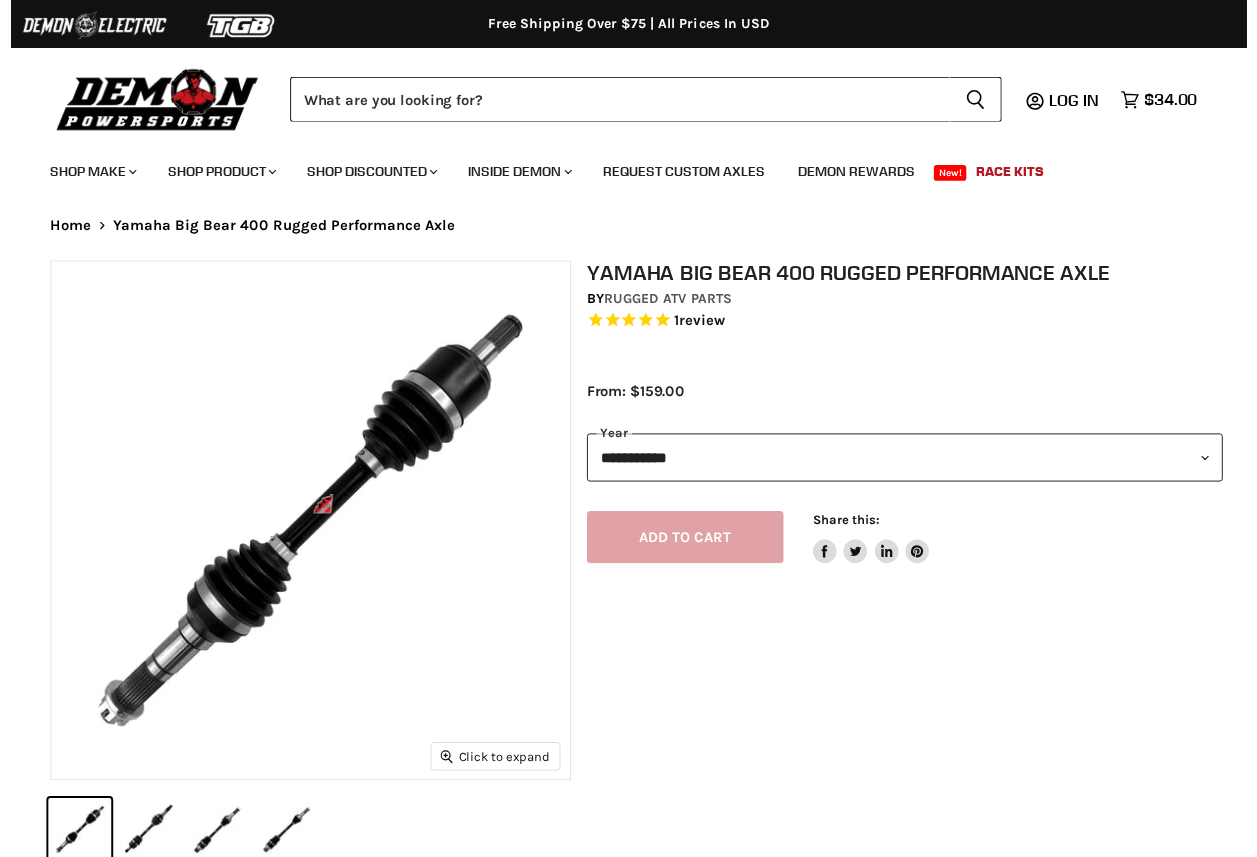 scroll, scrollTop: 0, scrollLeft: 0, axis: both 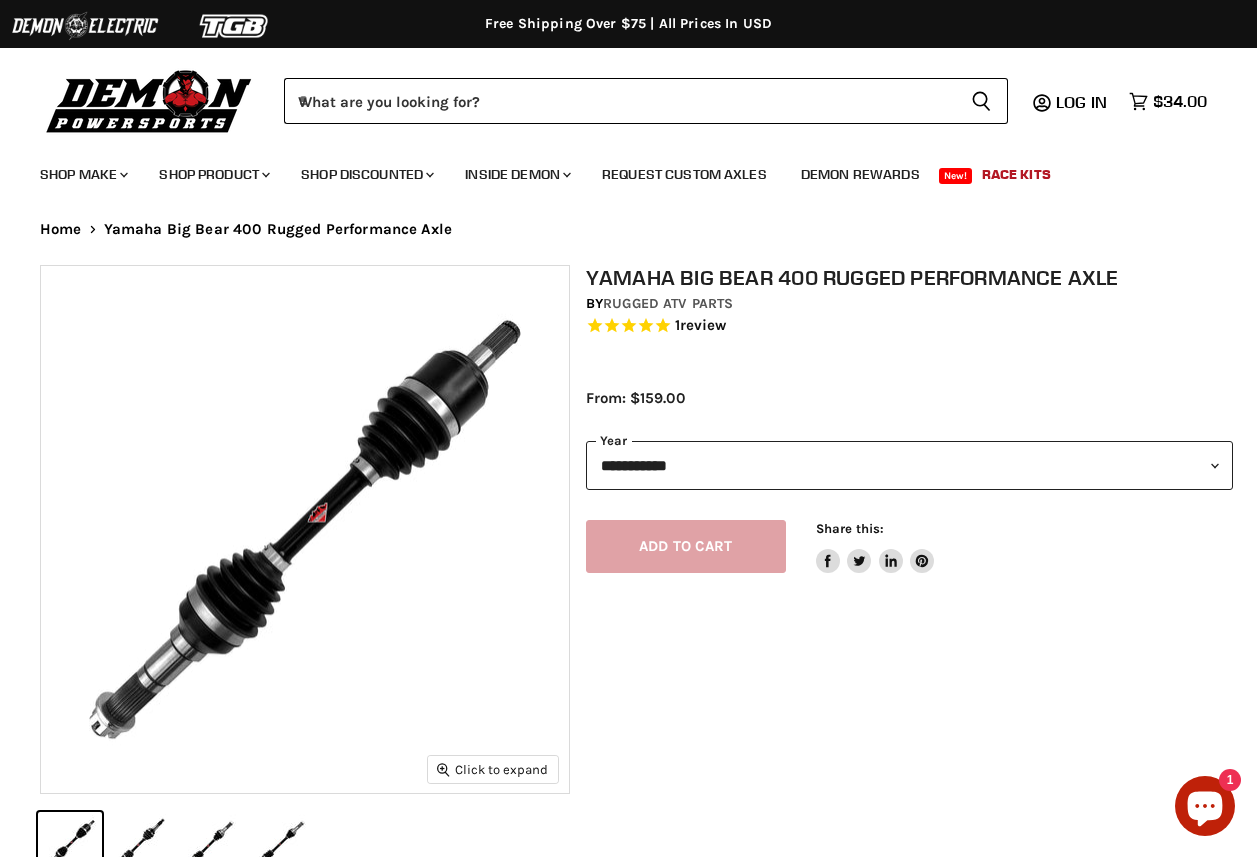 click on "**********" at bounding box center [909, 465] 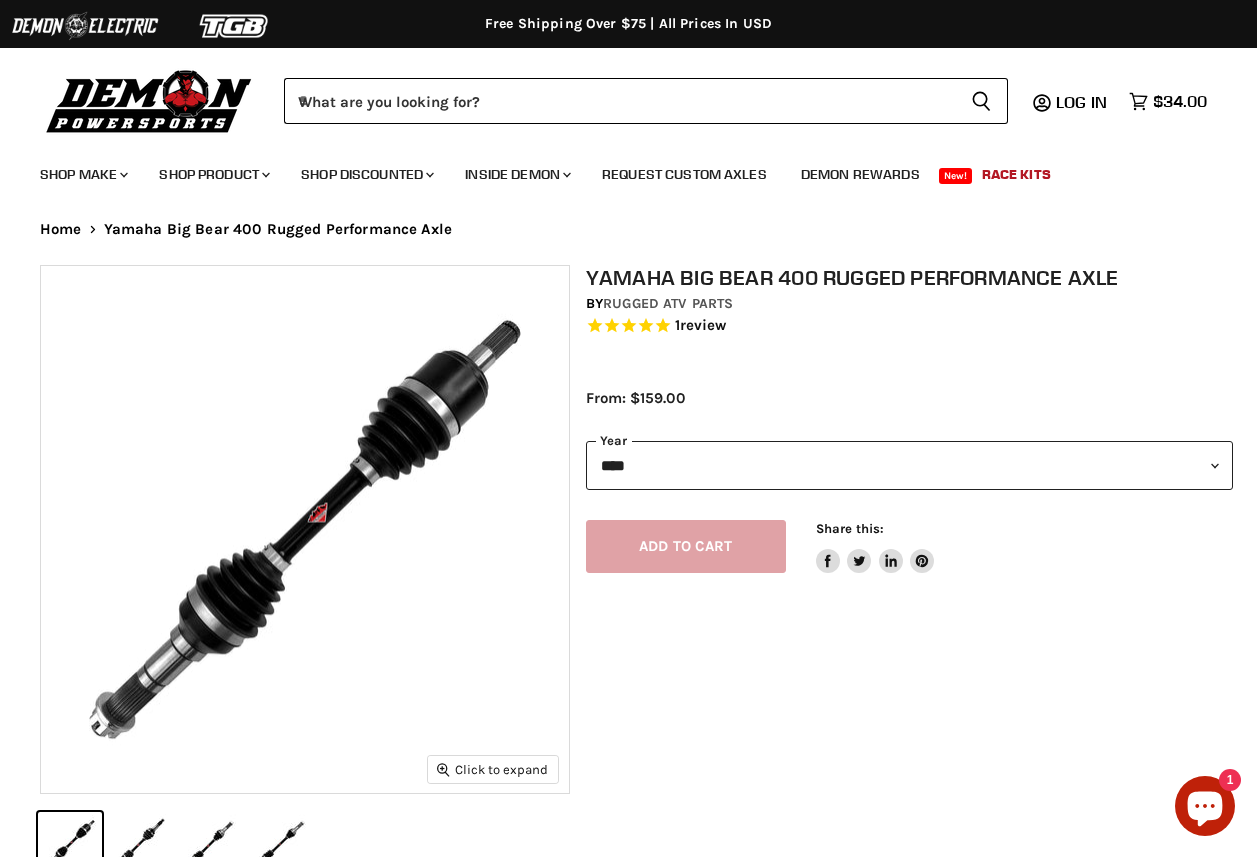 click on "**********" at bounding box center (909, 465) 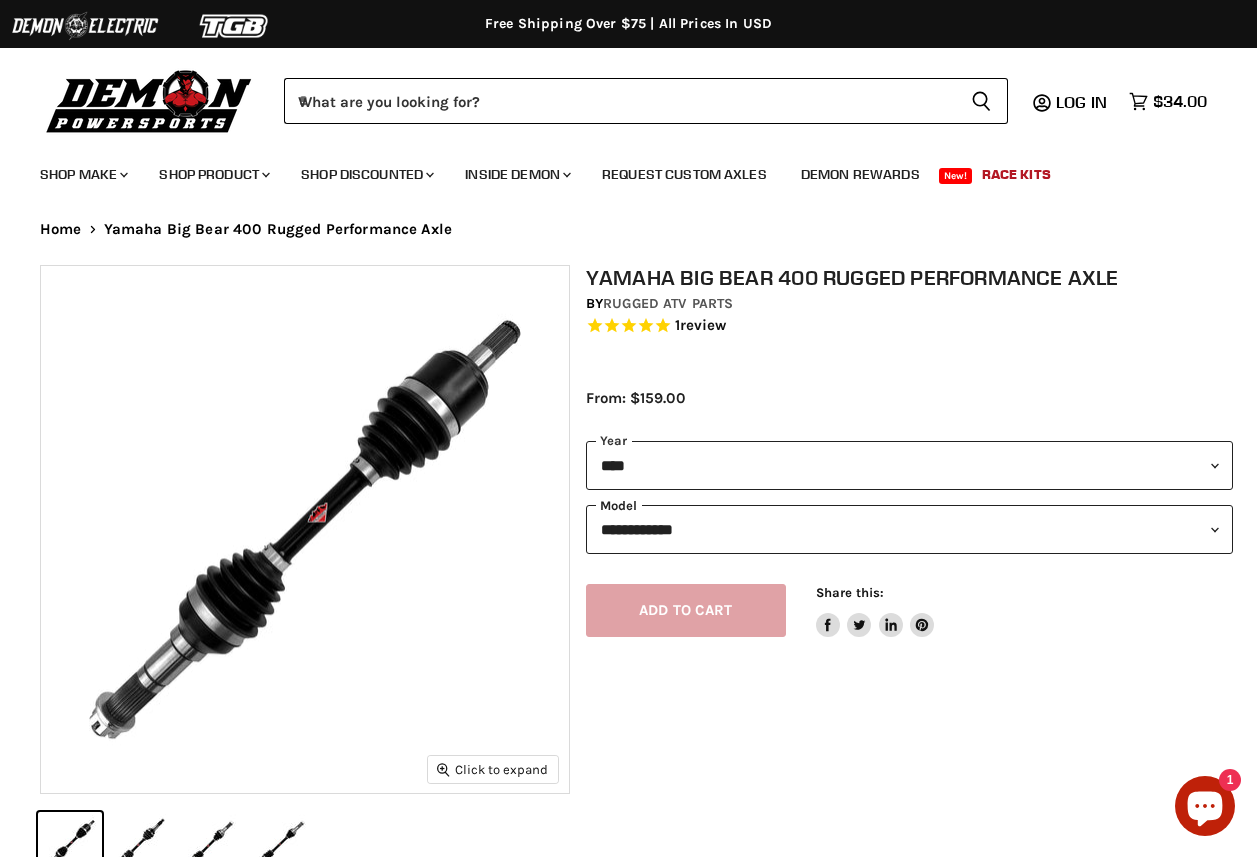 click on "**********" at bounding box center [909, 529] 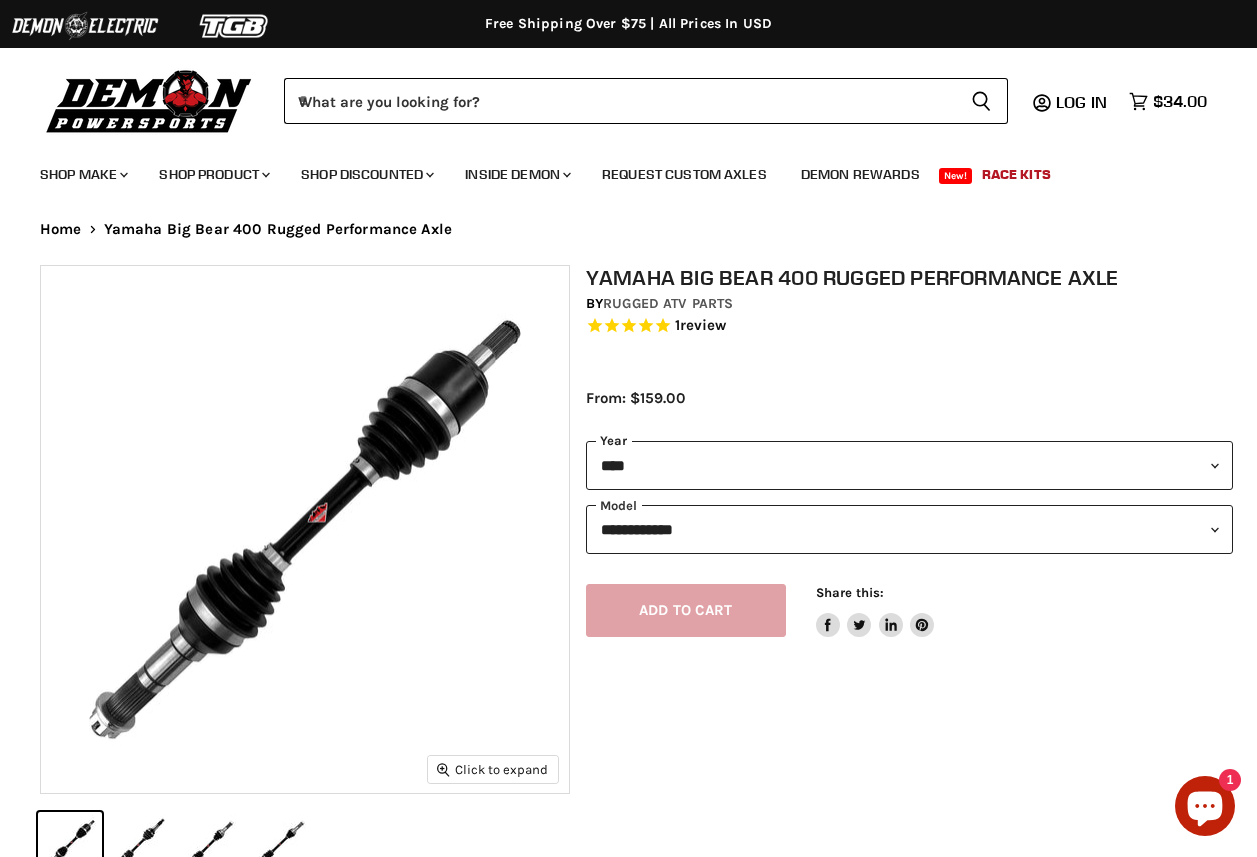 click on "**********" at bounding box center (909, 465) 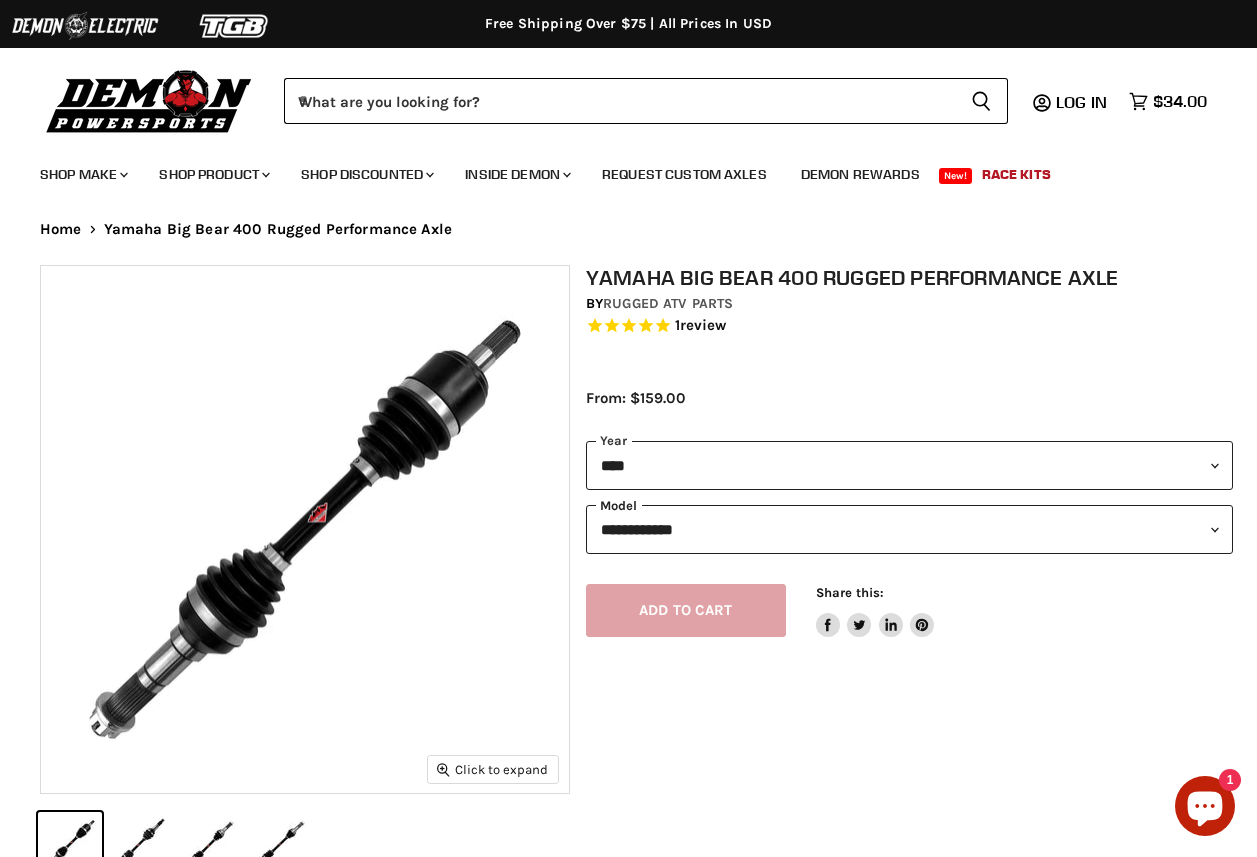 click on "**********" at bounding box center (909, 529) 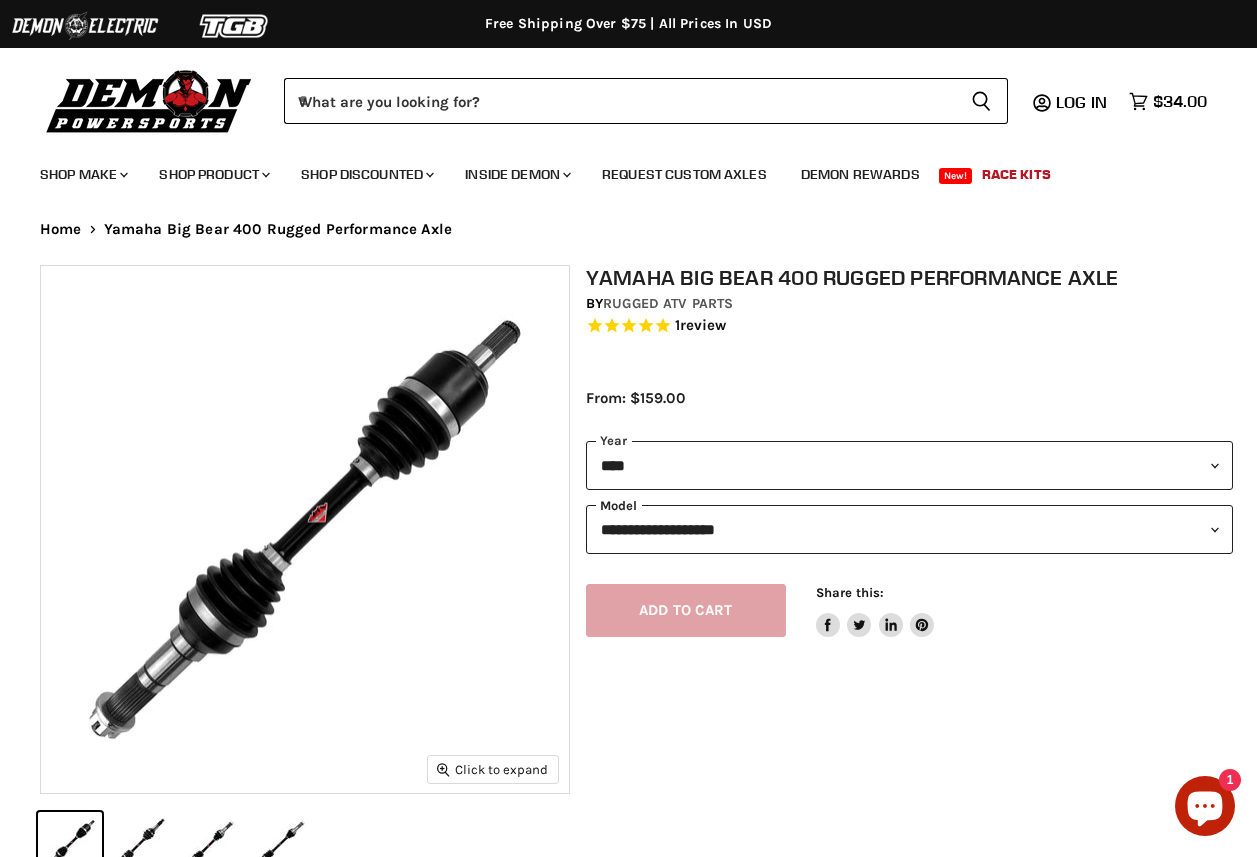 click on "**********" at bounding box center [909, 529] 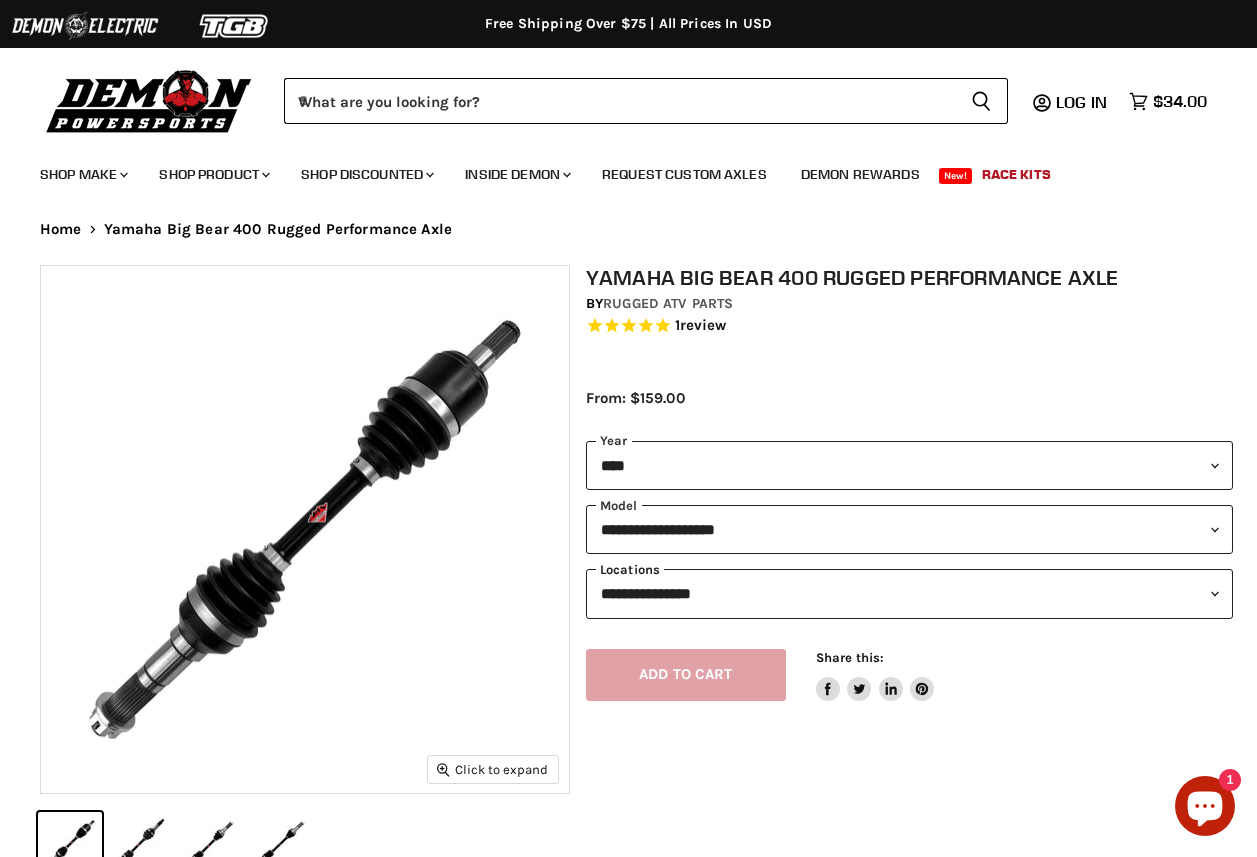 drag, startPoint x: 731, startPoint y: 556, endPoint x: 733, endPoint y: 593, distance: 37.054016 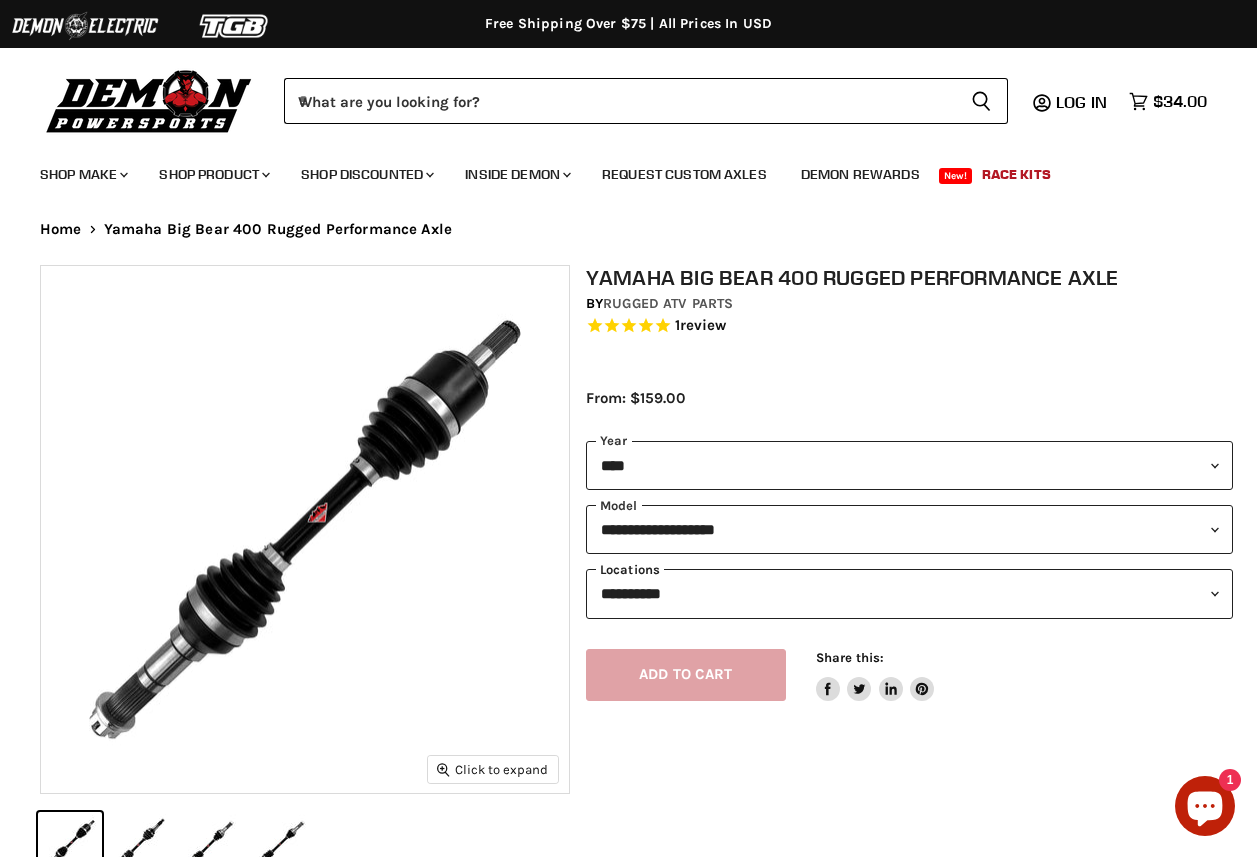 click on "**********" at bounding box center [909, 593] 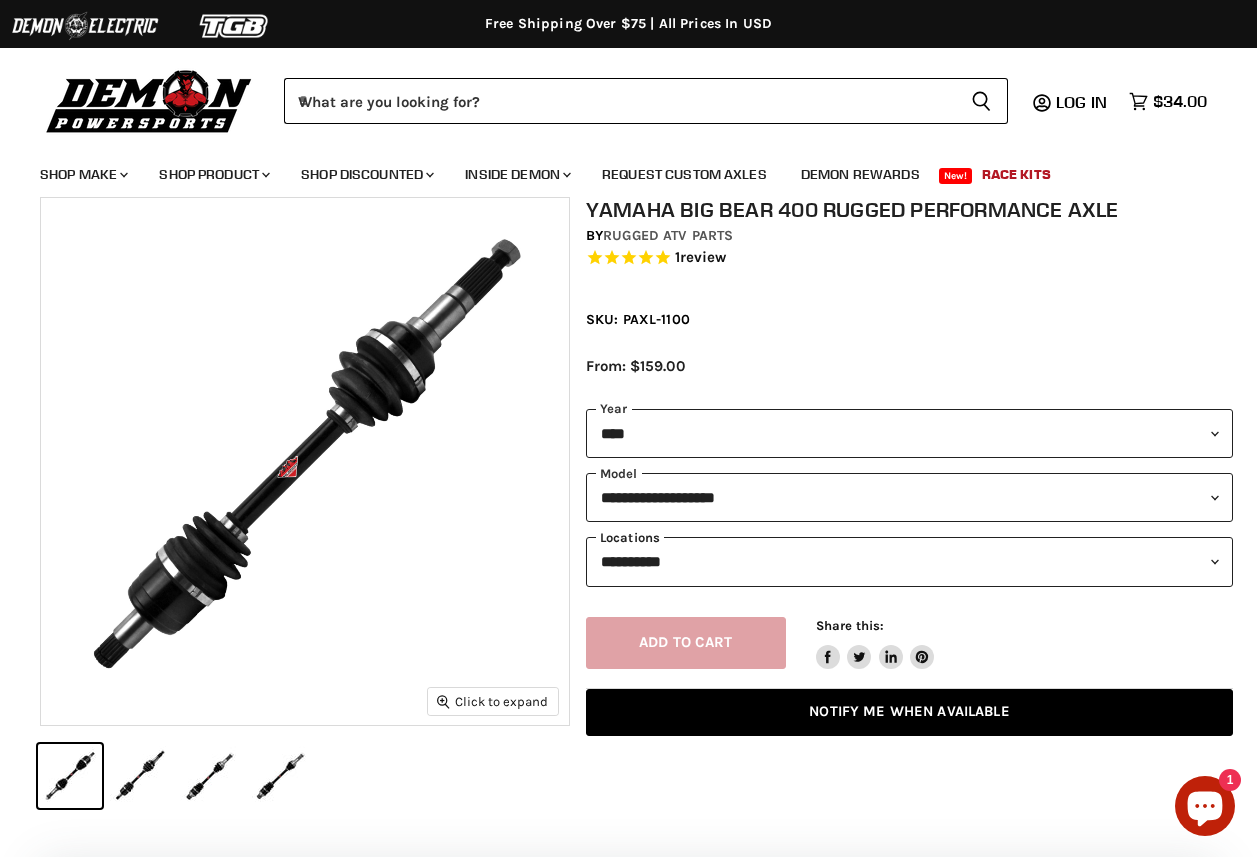 scroll, scrollTop: 0, scrollLeft: 0, axis: both 